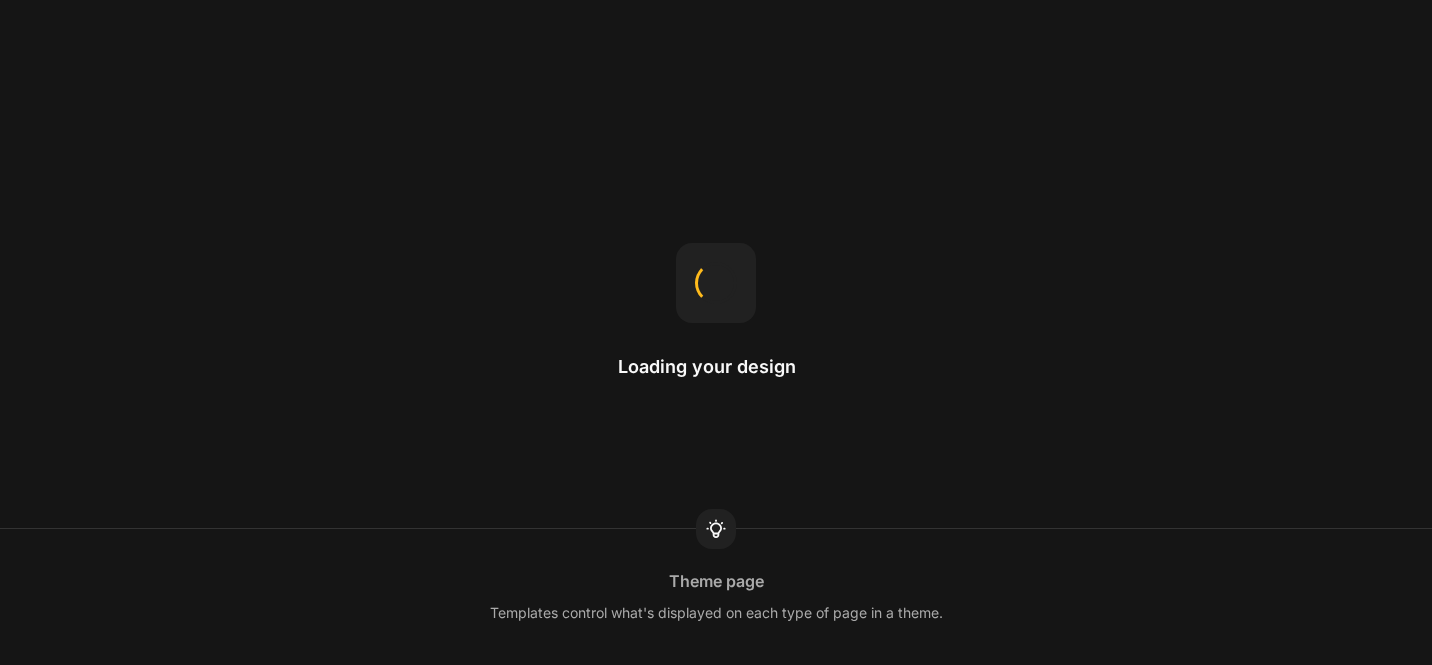 scroll, scrollTop: 0, scrollLeft: 0, axis: both 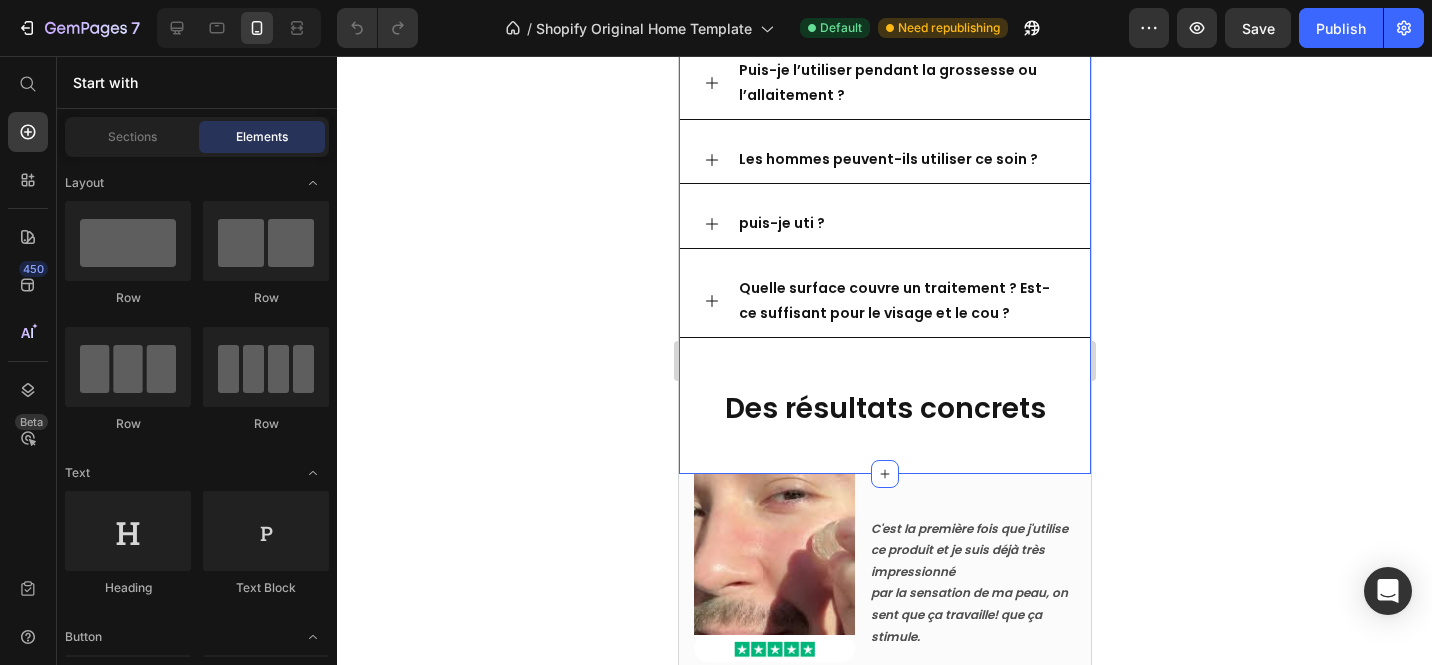 click on "Quels sont les délais de livraison ?
Est-ce indolore et sans danger ?
Convient -il  à tous les types de peau ?
Sur quelles parties du visage puis-je l'utiliser ?
Combien de temps faut-il pour voir les résultats ?
Peut-on utiliser l'appareil avec d'autres soins ?
Puis-je l’utiliser pendant la grossesse ou l’allaitement ?
Les hommes peuvent-ils utiliser ce soin ?
puis-je uti ?
Quelle surface couvre un traitement ? Est-ce suffisant pour le visage et le cou ? Accordion Des résultats concrets Text Block" at bounding box center [884, 14] 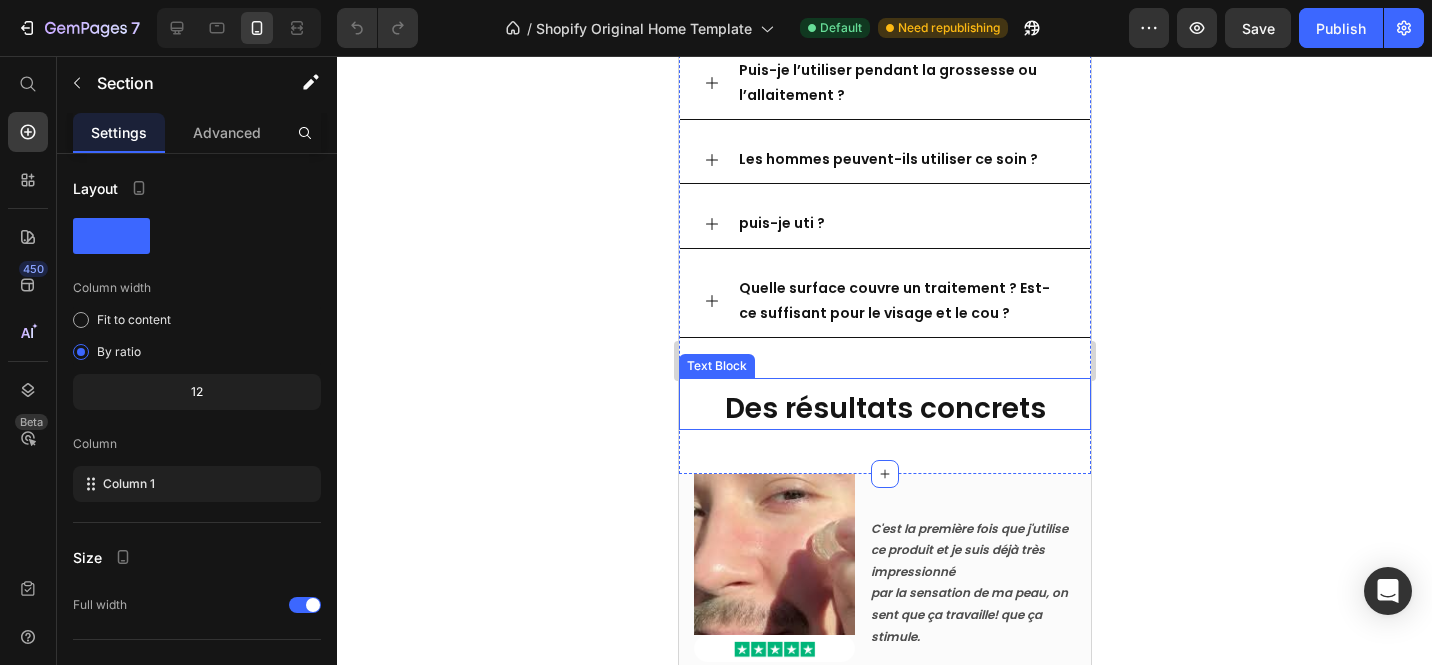 click on "Des résultats concrets" at bounding box center [884, 408] 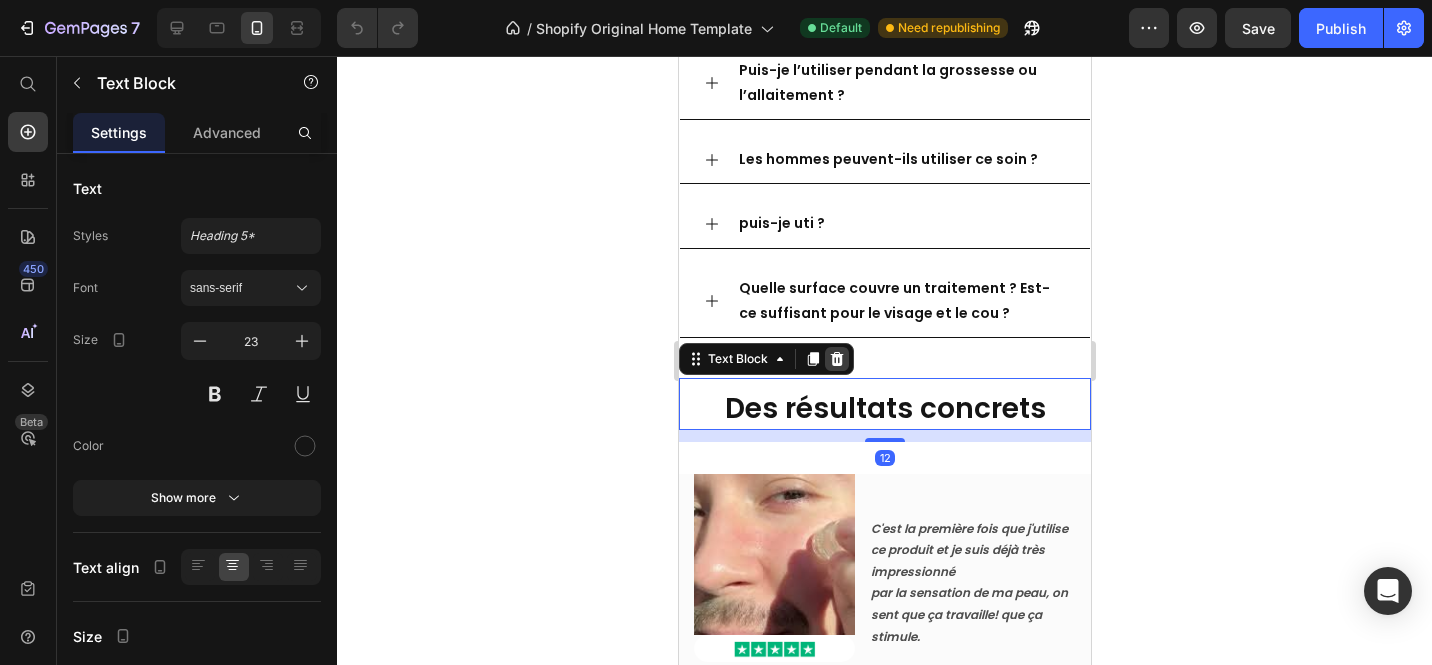 click 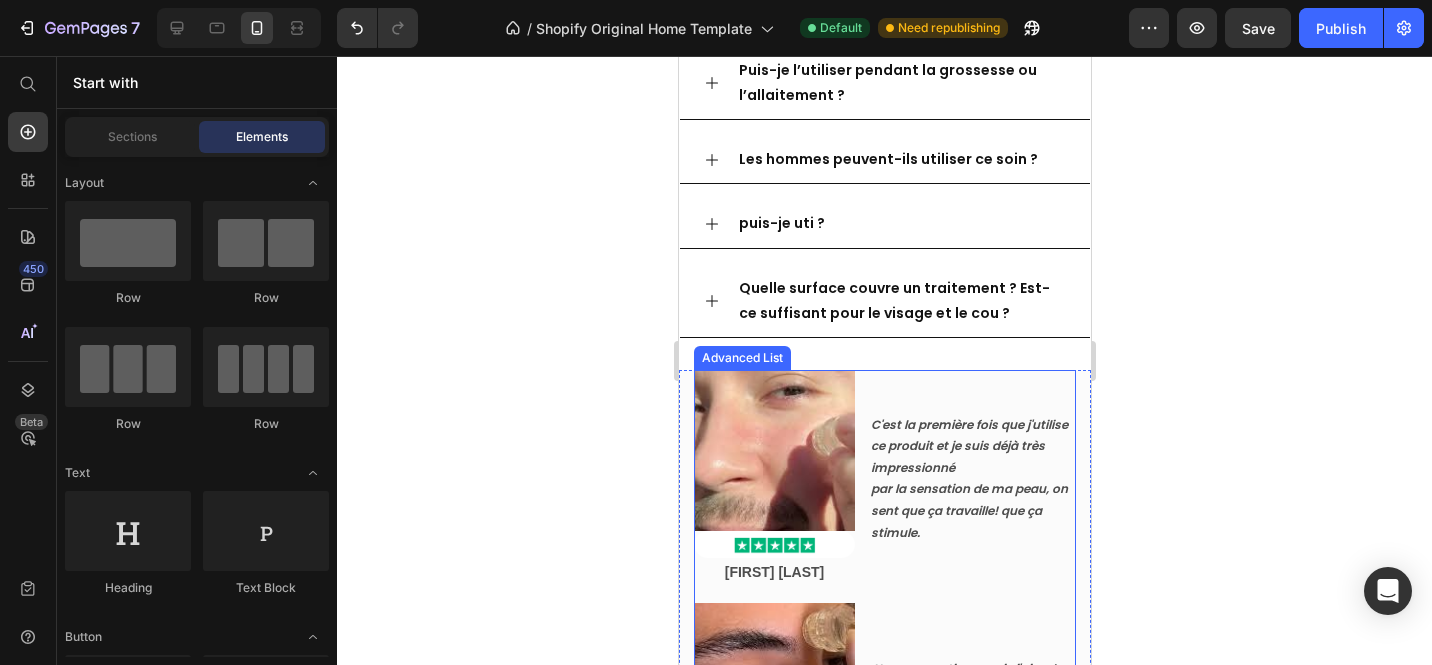 click on "Image Image Marc S. Text Block C'est la première fois que j'utilise ce produit et je suis déjà très impressionné par la sensation de ma peau, on sent que ça travaille! que ça stimule. Text Block" at bounding box center [884, 478] 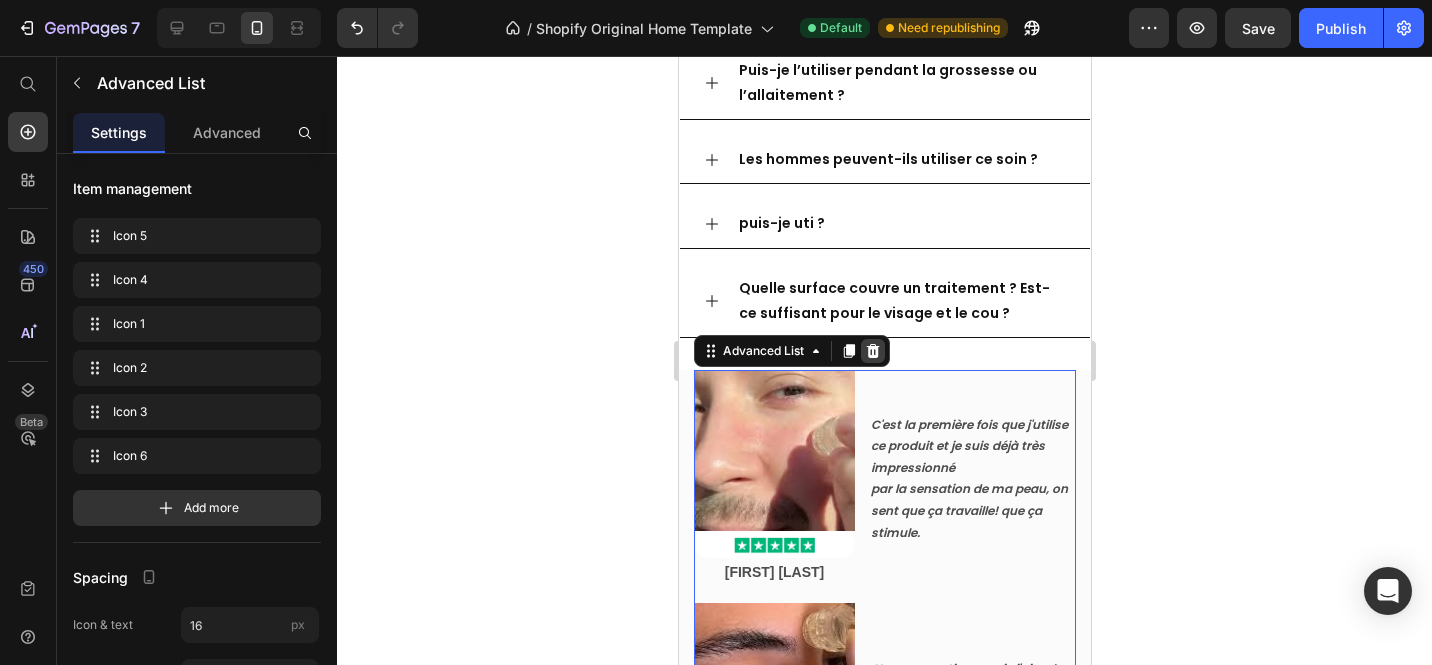 click 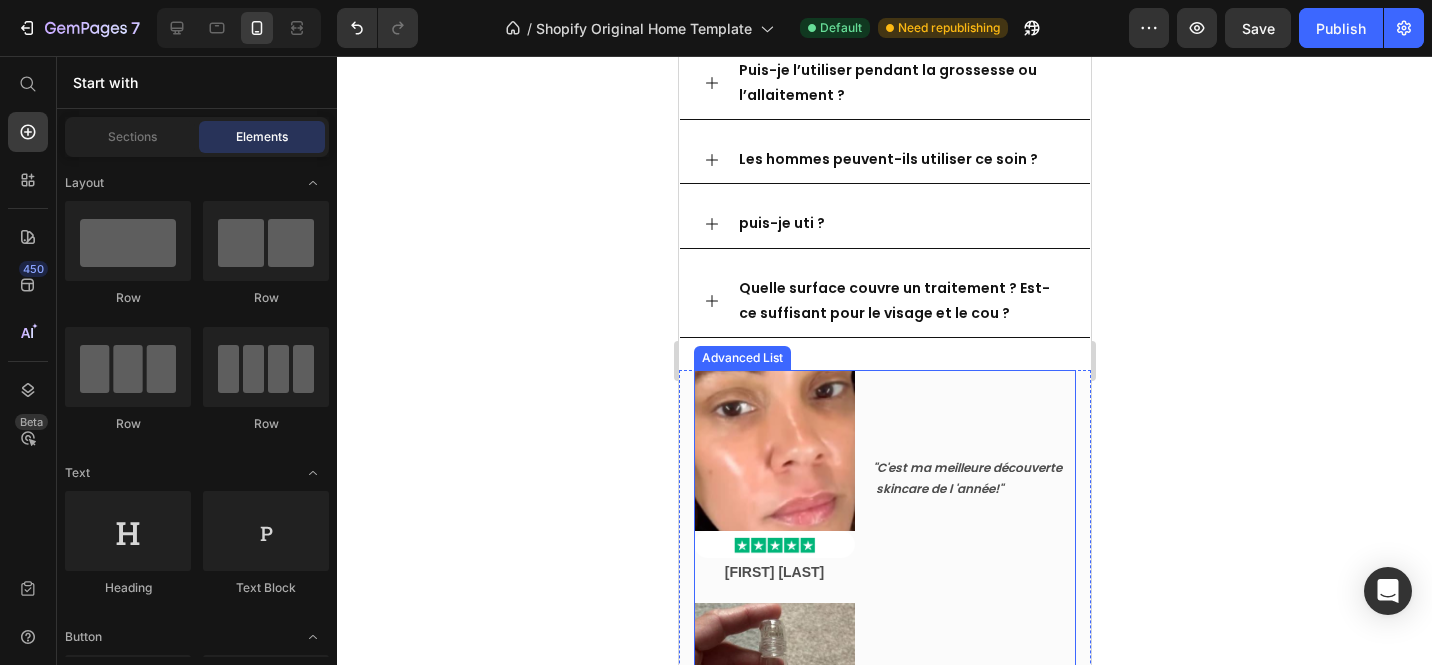 click on "Image Image Léa F. Text Block "C'est ma meilleure découverte  skincare de l 'année!" Text Block" at bounding box center (884, 478) 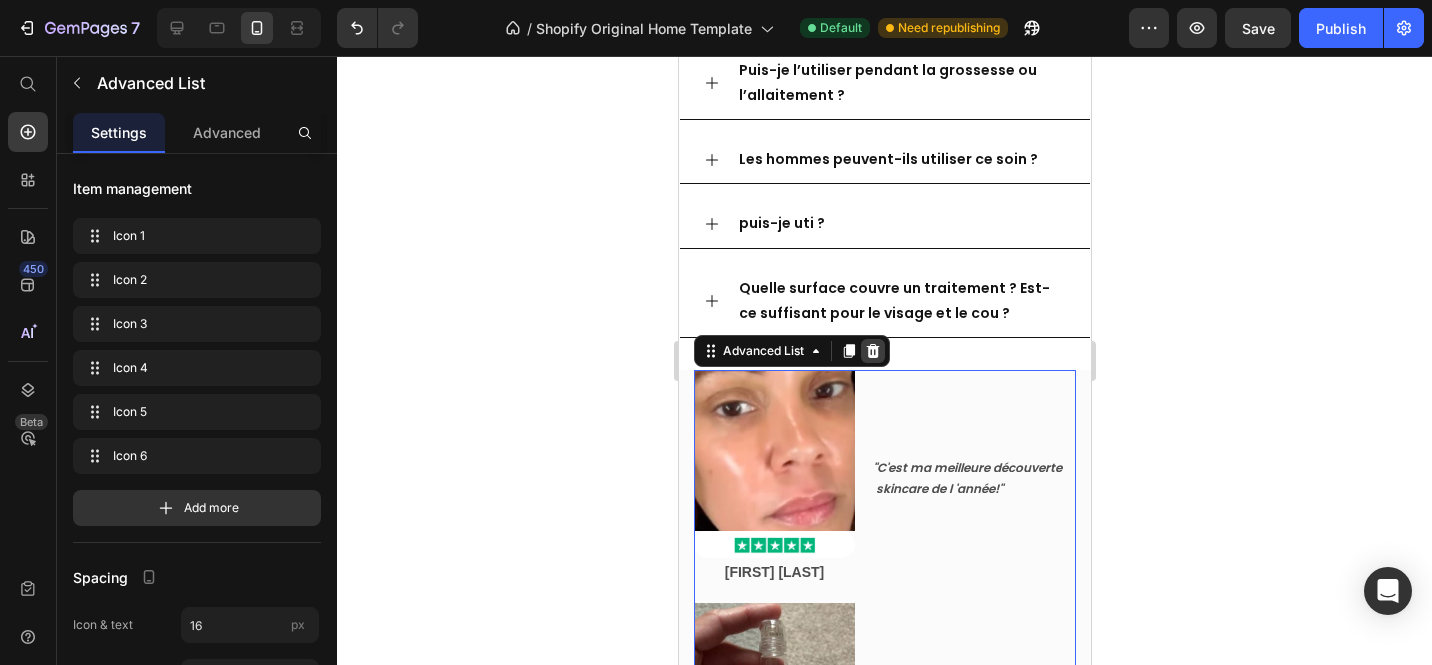 click 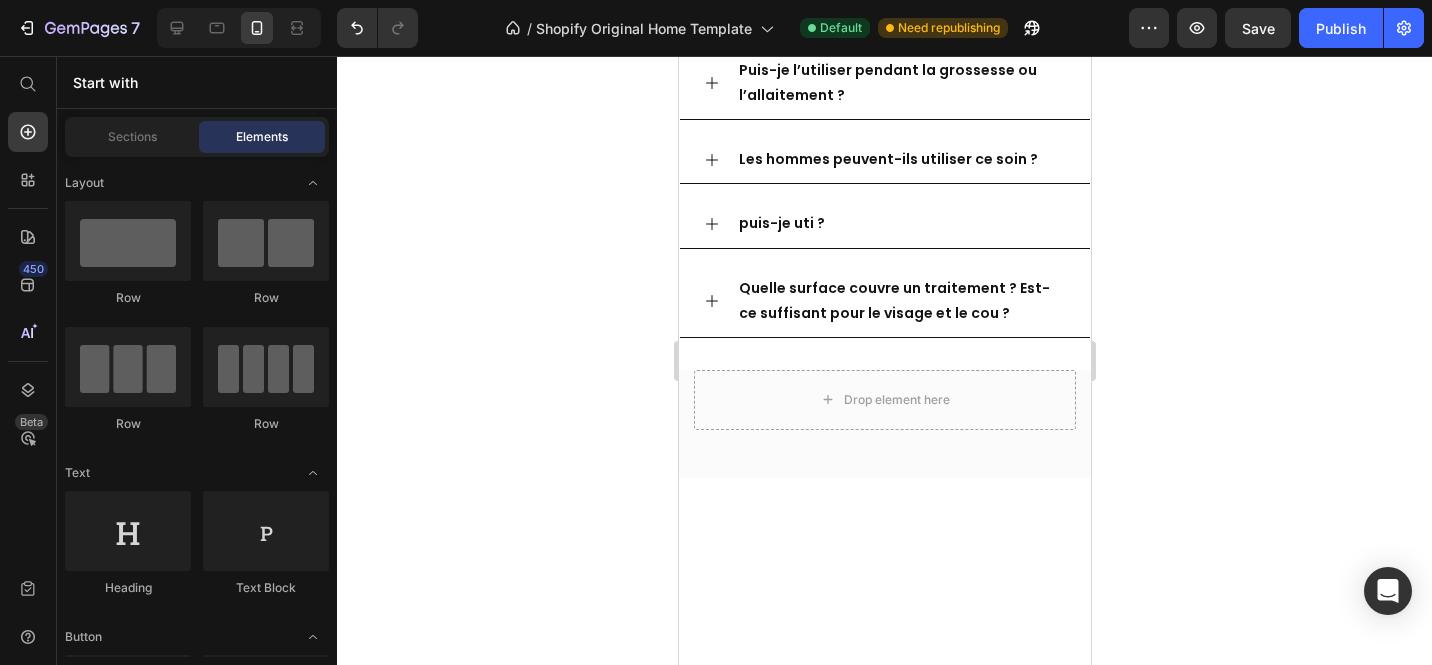 click 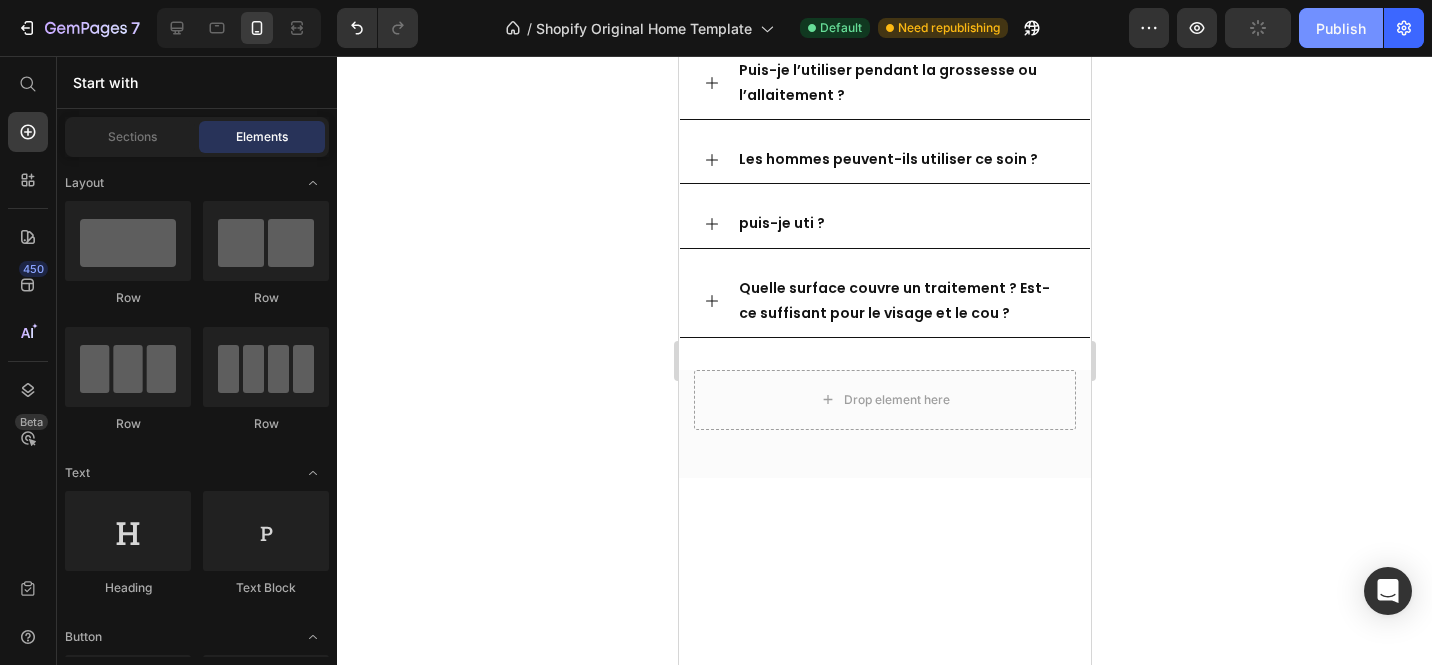 click on "Publish" 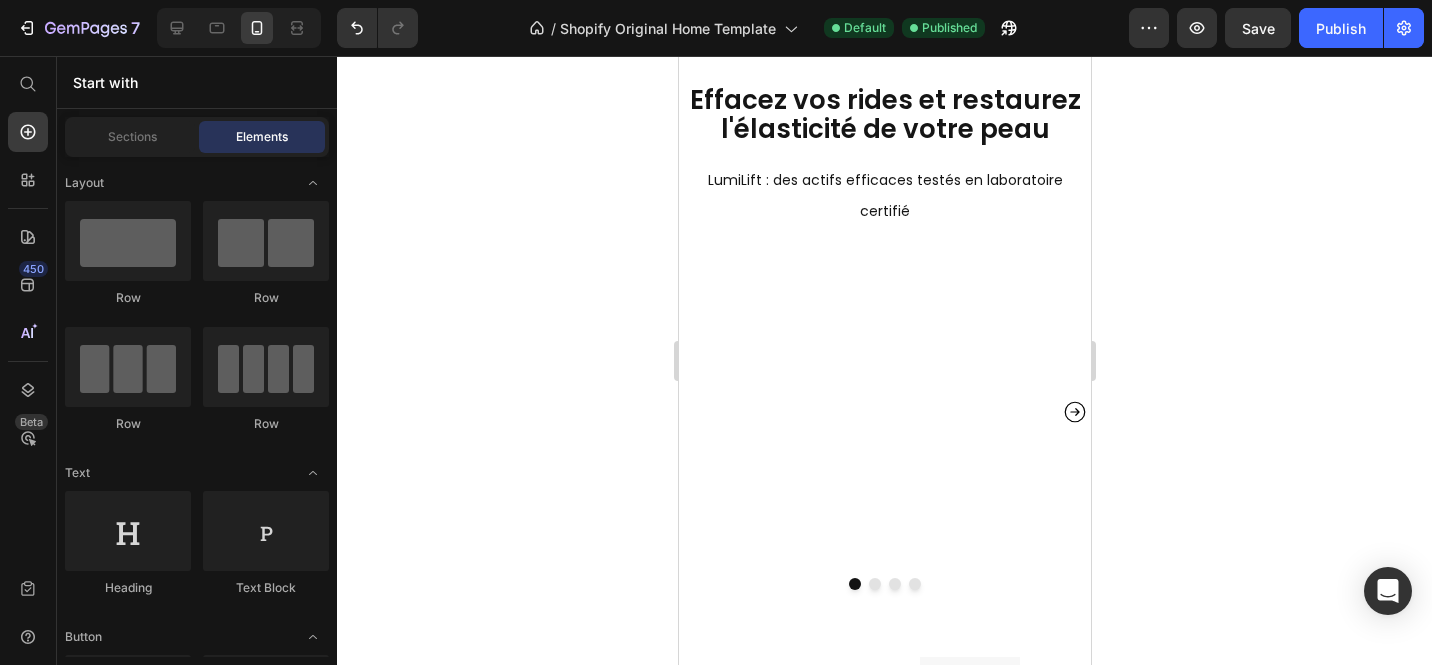 scroll, scrollTop: 3800, scrollLeft: 0, axis: vertical 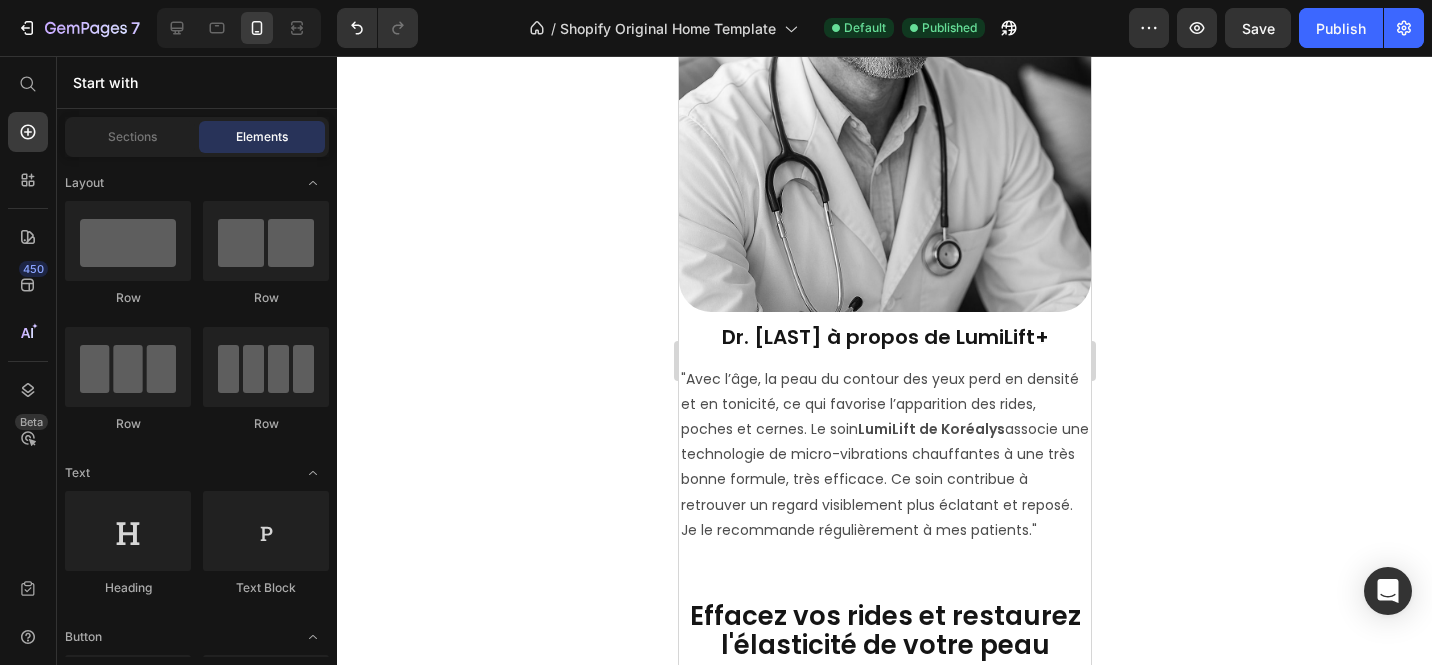 click on ""Avec l’âge, la peau du contour des yeux perd en densité et en tonicité, ce qui favorise l’apparition des rides, poches et cernes. Le soin  LumiLift de Koréalys  associe une technologie de micro-vibrations chauffantes à une très bonne formule, très efficace. Ce soin contribue à retrouver un regard visiblement plus éclatant et reposé. Je le recommande régulièrement à mes patients."" at bounding box center (884, 455) 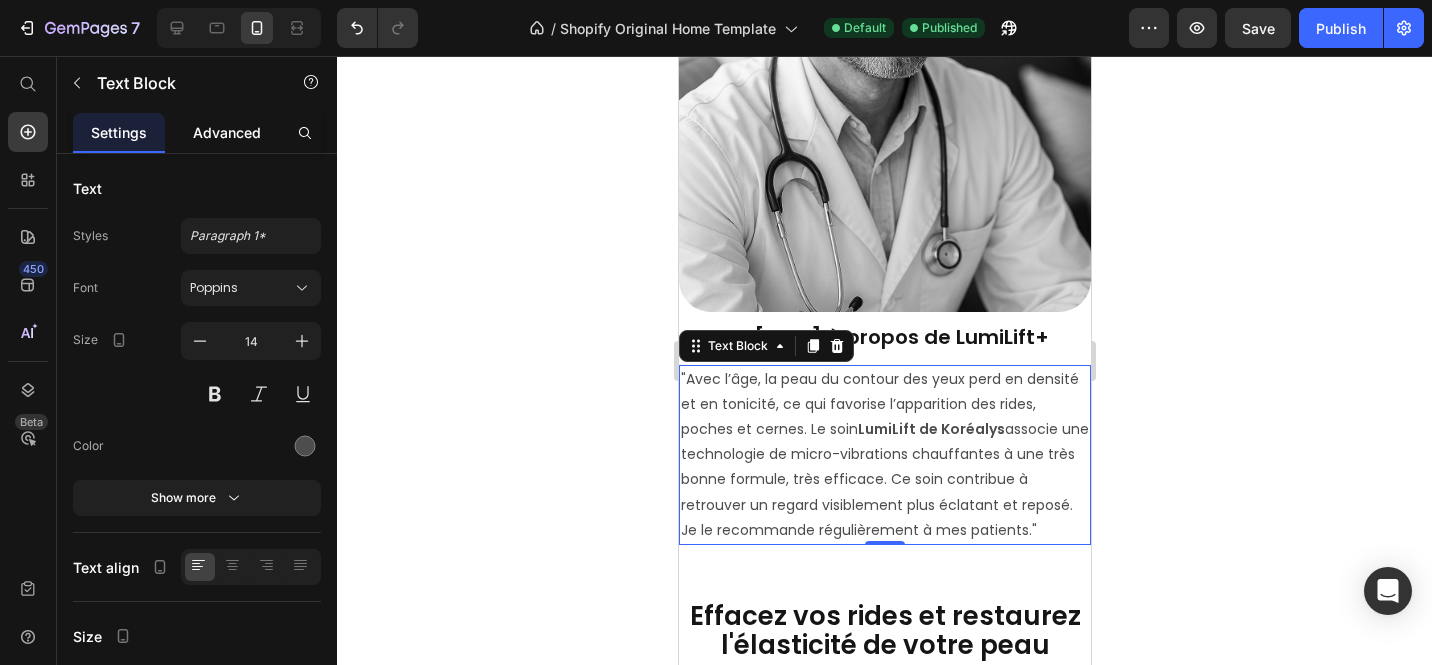 click on "Advanced" at bounding box center (227, 132) 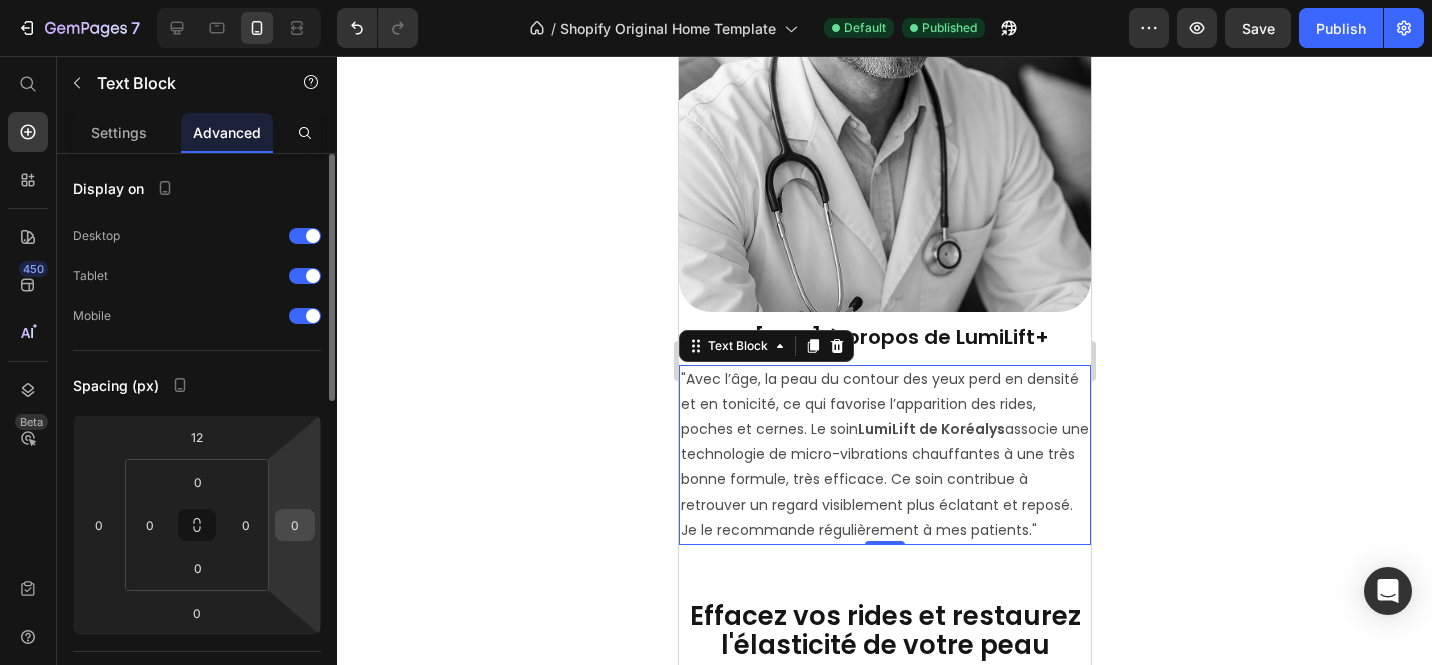 click on "0" at bounding box center (295, 525) 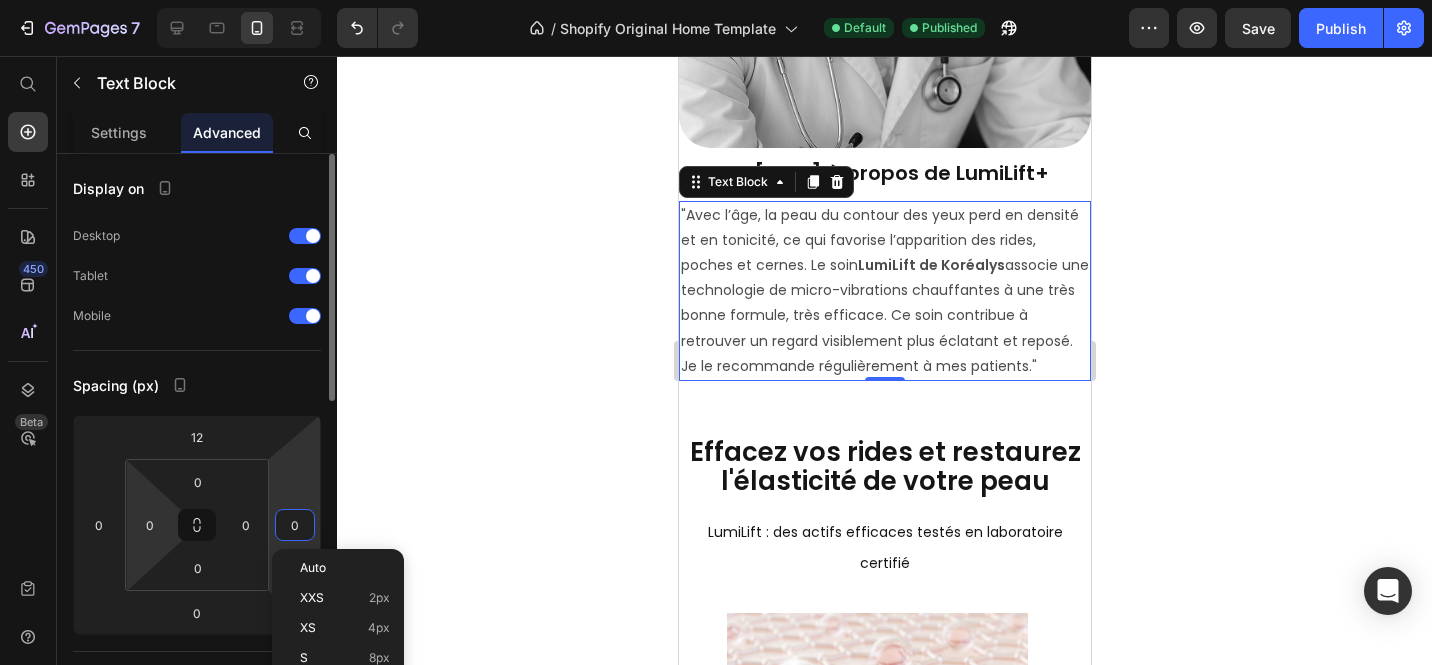 scroll, scrollTop: 4142, scrollLeft: 0, axis: vertical 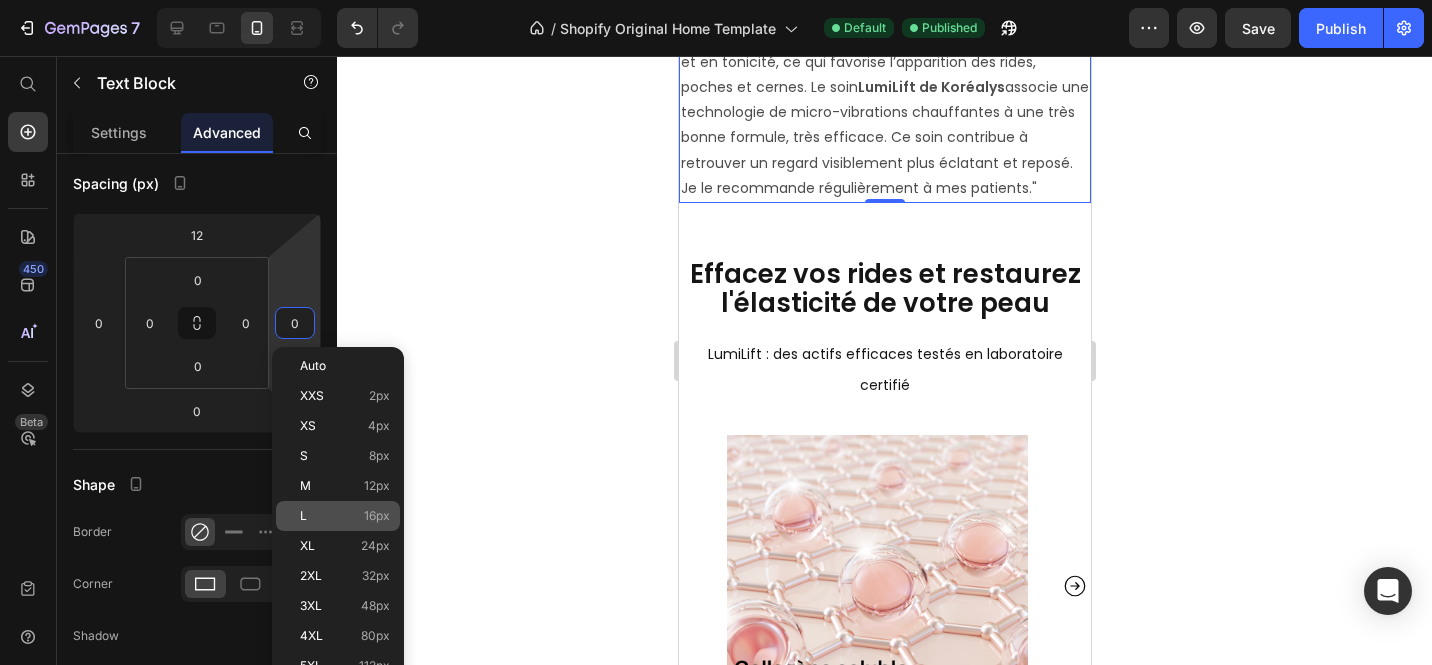 click on "L 16px" at bounding box center (345, 516) 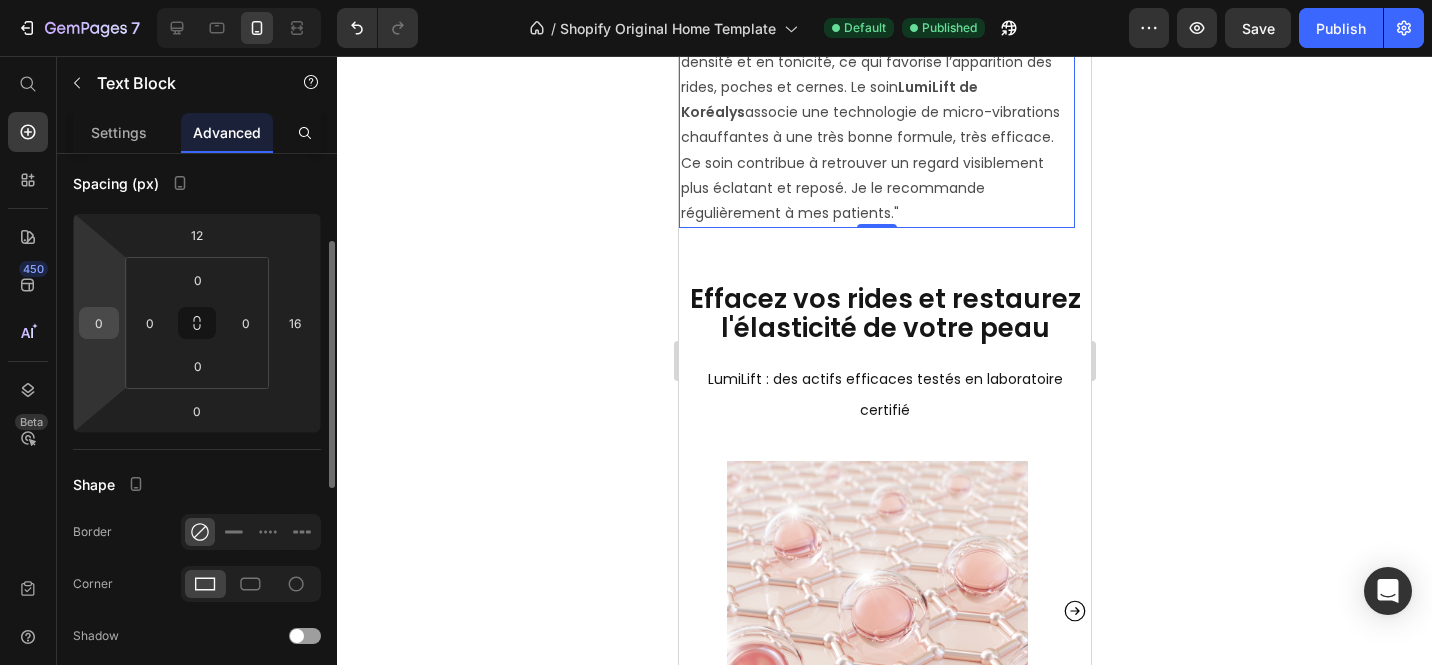 click on "0" at bounding box center [99, 323] 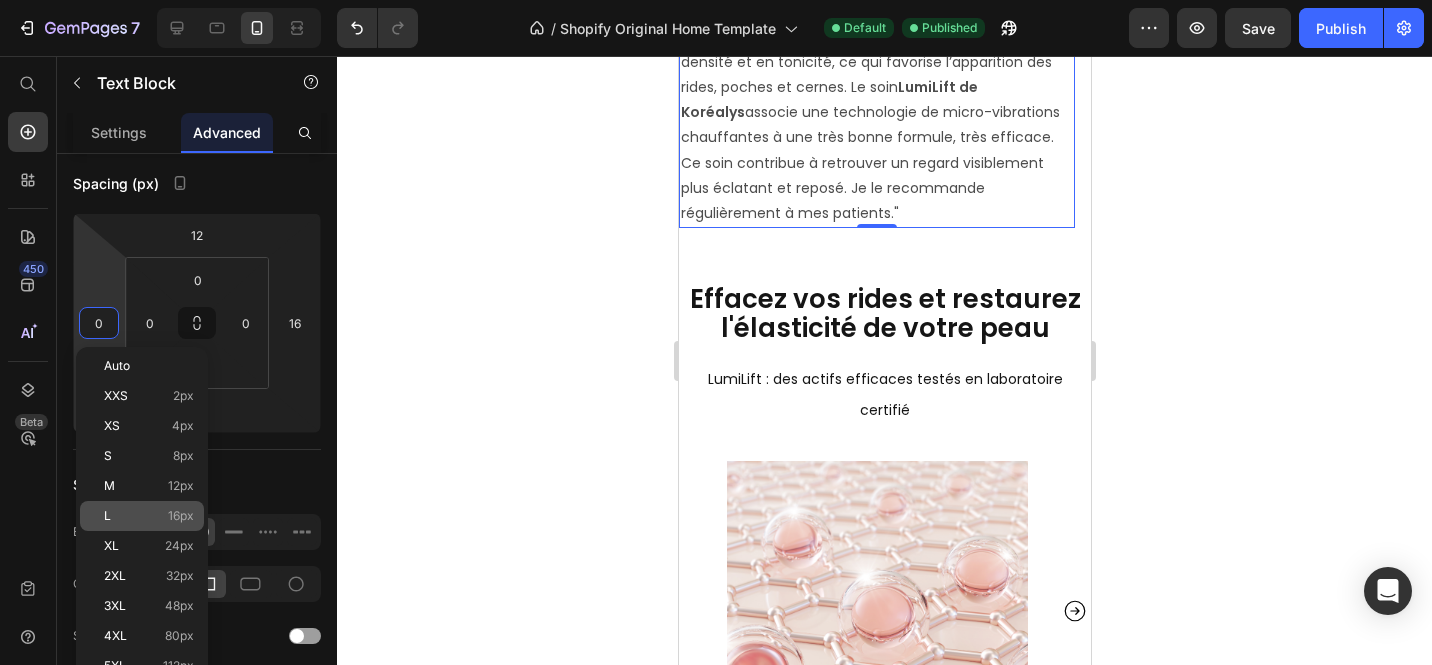click on "L 16px" at bounding box center (149, 516) 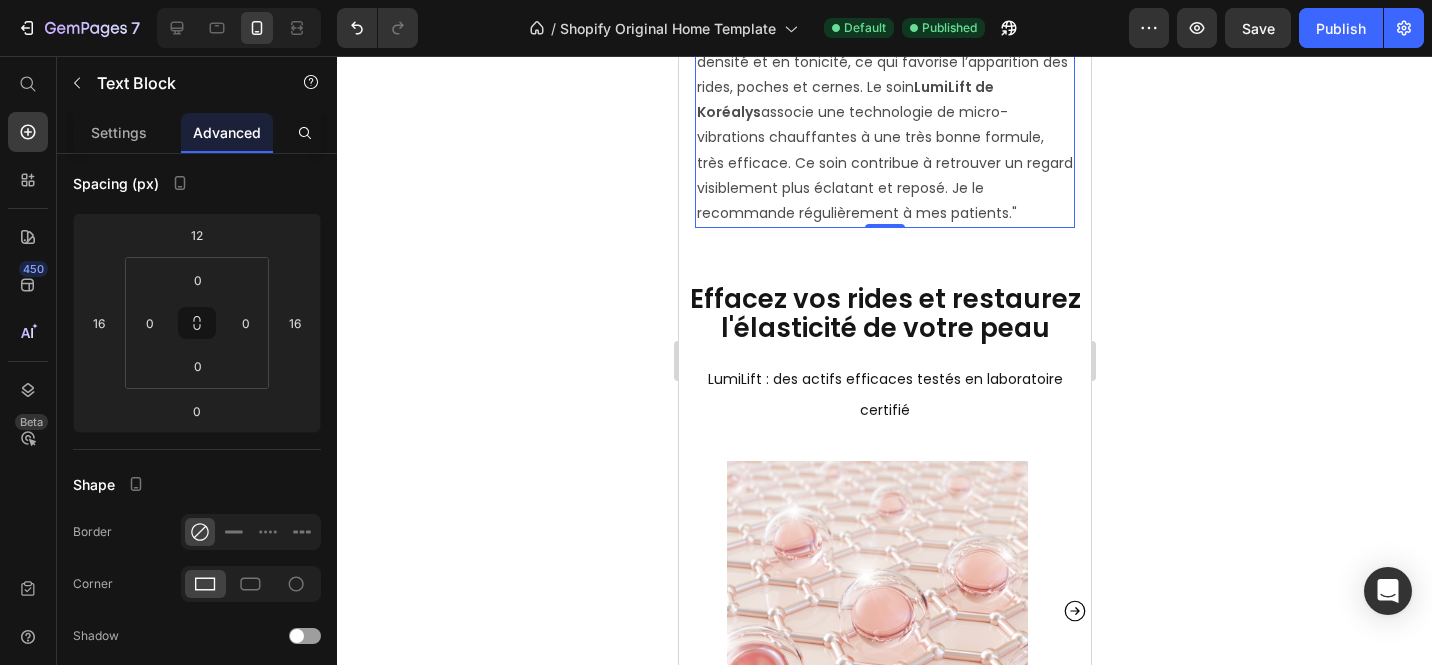 click on ""Avec l’âge, la peau du contour des yeux perd en densité et en tonicité, ce qui favorise l’apparition des rides, poches et cernes. Le soin  LumiLift de Koréalys  associe une technologie de micro-vibrations chauffantes à une très bonne formule, très efficace. Ce soin contribue à retrouver un regard visiblement plus éclatant et reposé. Je le recommande régulièrement à mes patients."" at bounding box center [884, 126] 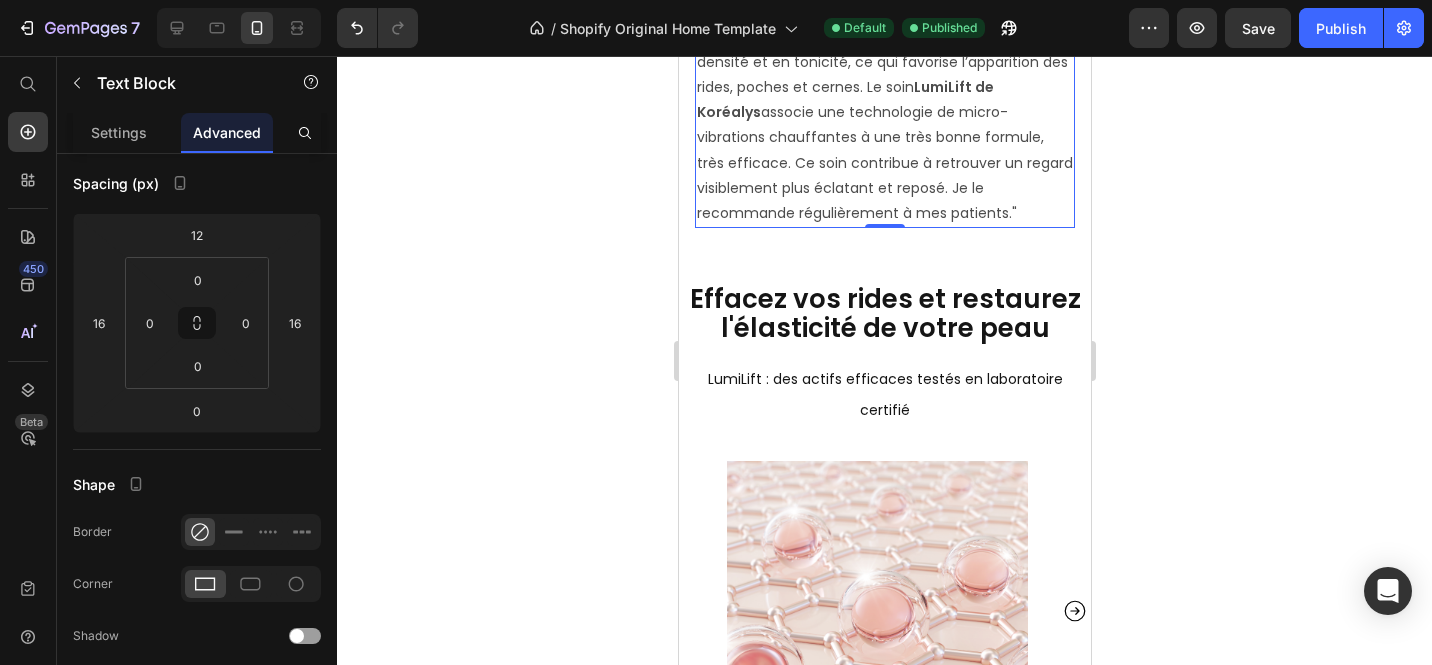 click on ""Avec l’âge, la peau du contour des yeux perd en densité et en tonicité, ce qui favorise l’apparition des rides, poches et cernes. Le soin  LumiLift de Koréalys  associe une technologie de micro-vibrations chauffantes à une très bonne formule, très efficace. Ce soin contribue à retrouver un regard visiblement plus éclatant et reposé. Je le recommande régulièrement à mes patients."" at bounding box center [884, 126] 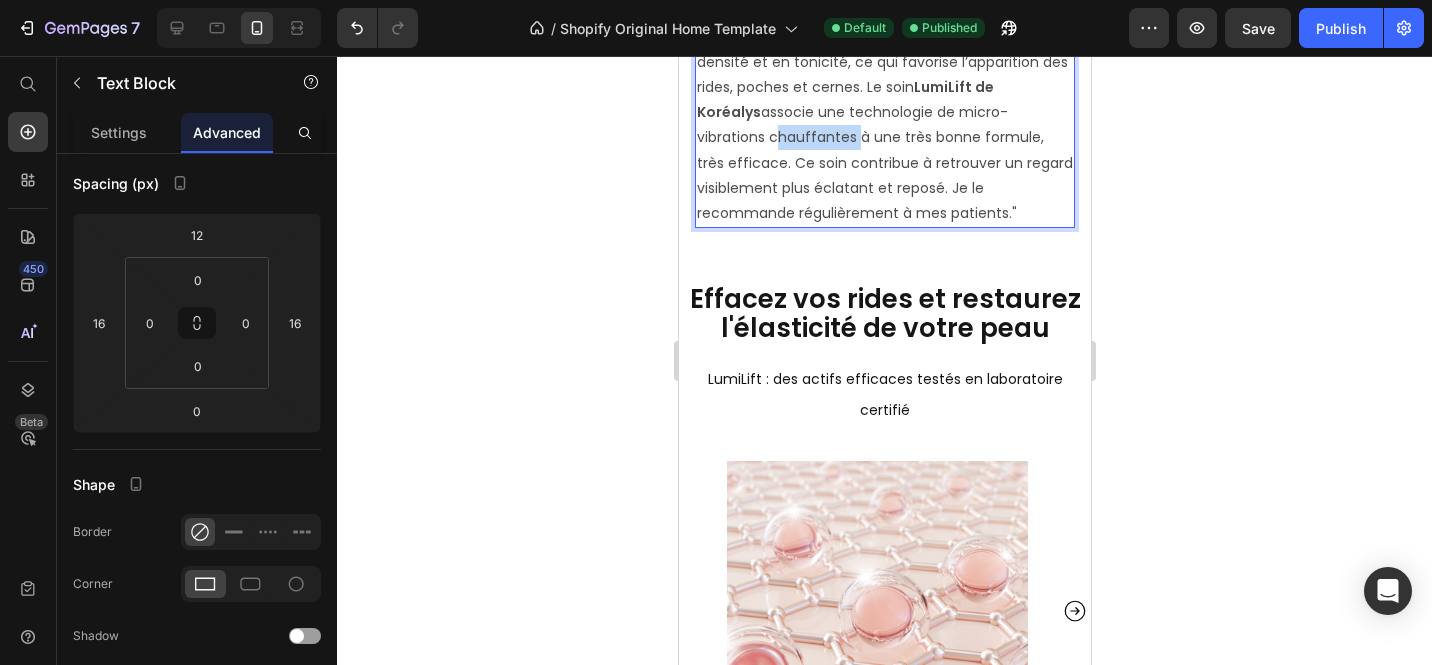 click on ""Avec l’âge, la peau du contour des yeux perd en densité et en tonicité, ce qui favorise l’apparition des rides, poches et cernes. Le soin  LumiLift de Koréalys  associe une technologie de micro-vibrations chauffantes à une très bonne formule, très efficace. Ce soin contribue à retrouver un regard visiblement plus éclatant et reposé. Je le recommande régulièrement à mes patients."" at bounding box center (884, 126) 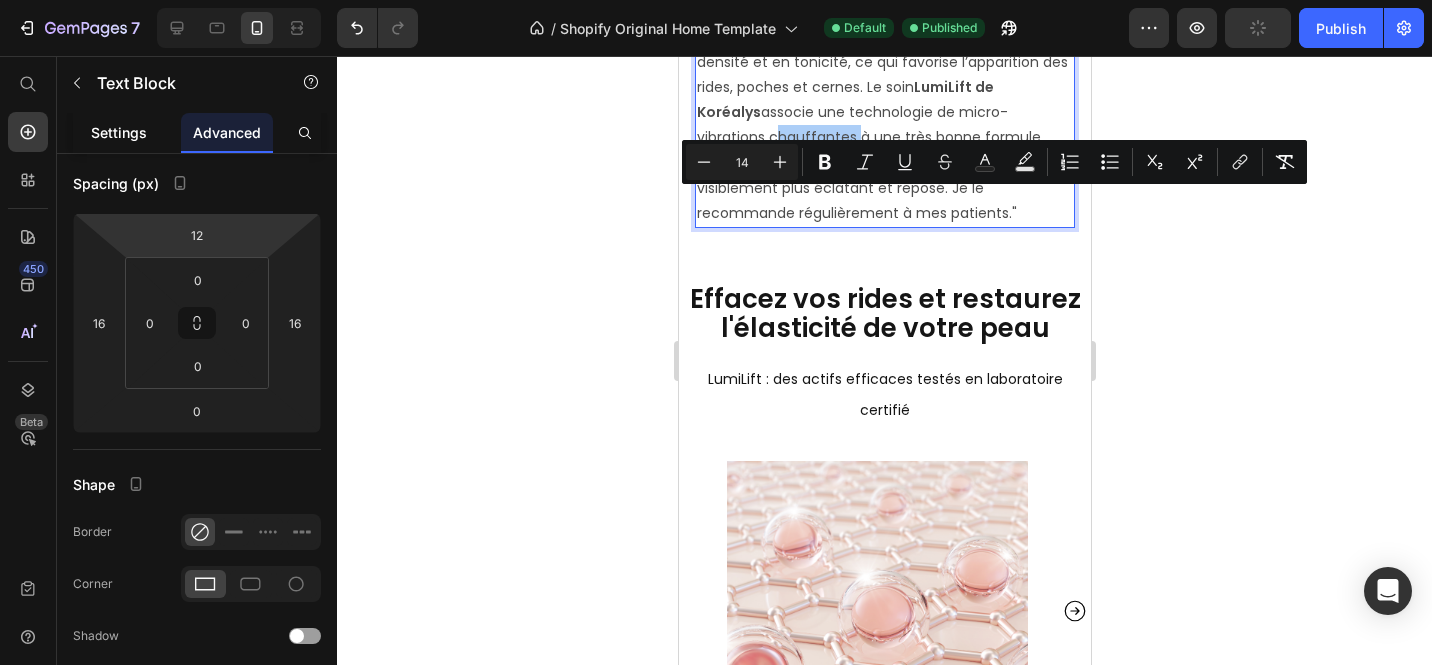 click on "Settings" at bounding box center (119, 132) 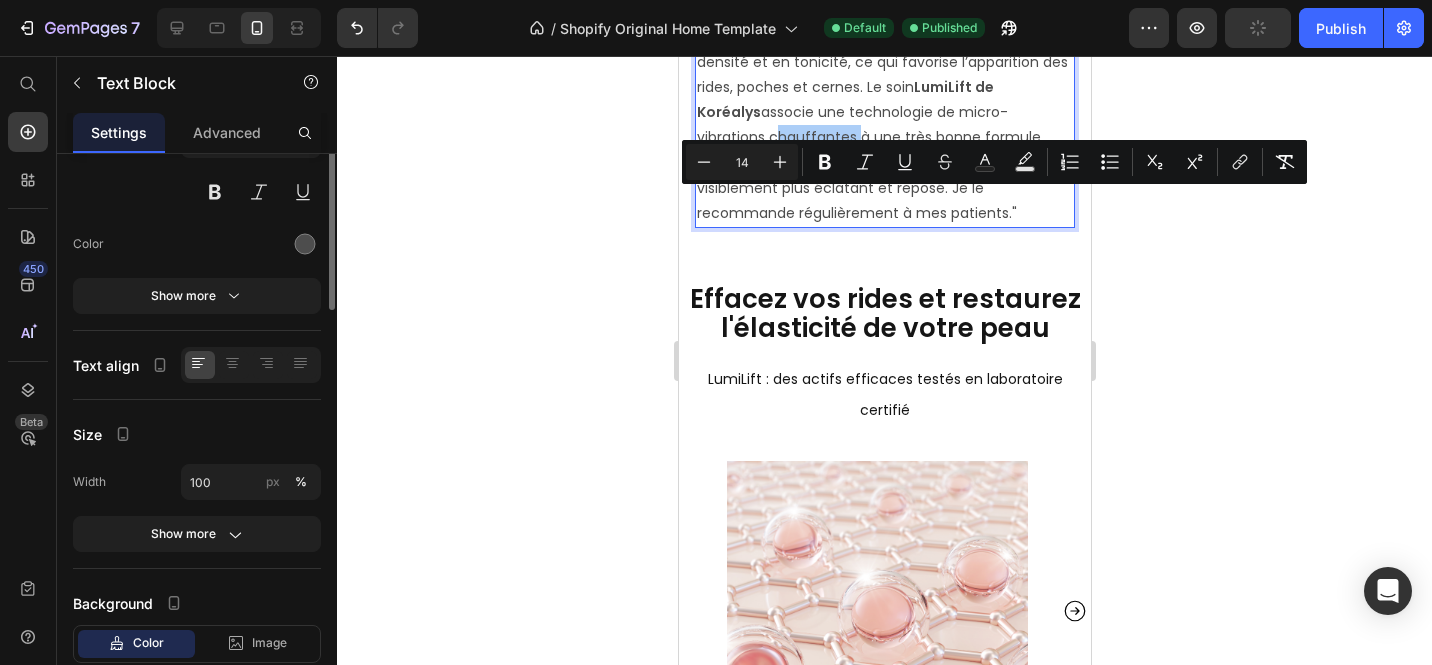 scroll, scrollTop: 0, scrollLeft: 0, axis: both 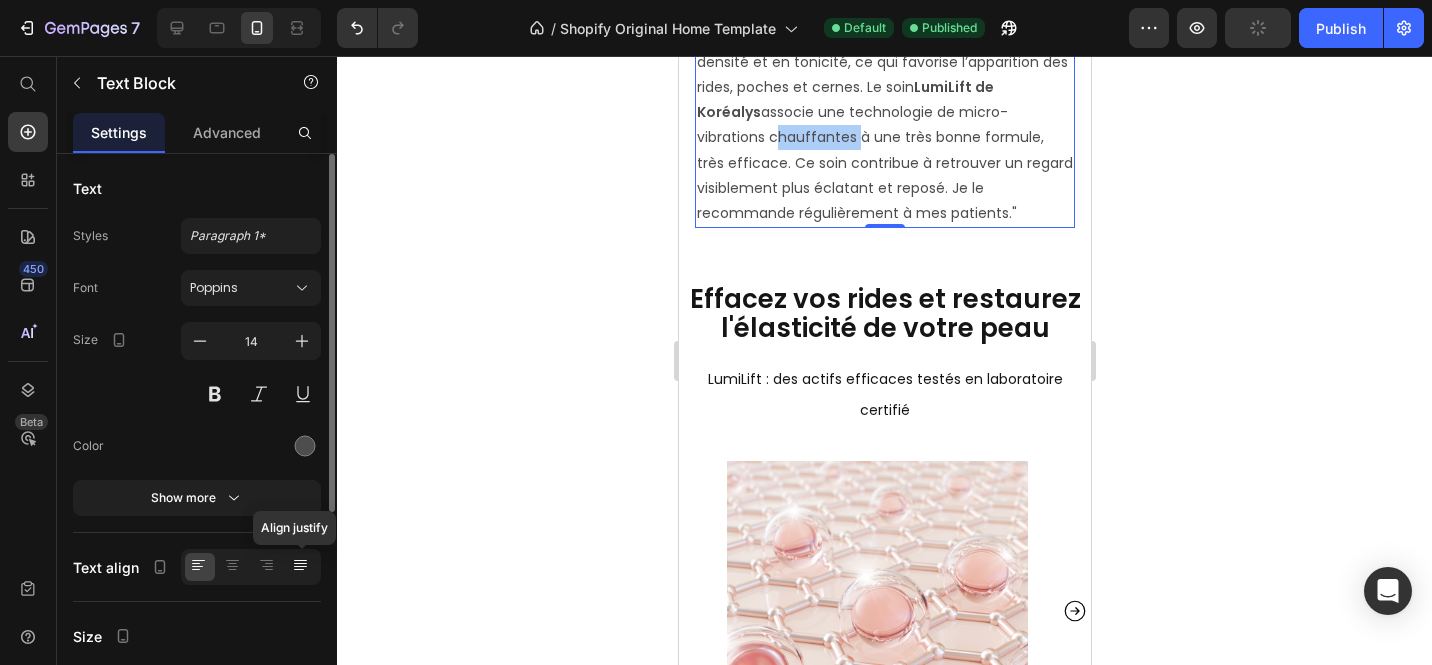 click 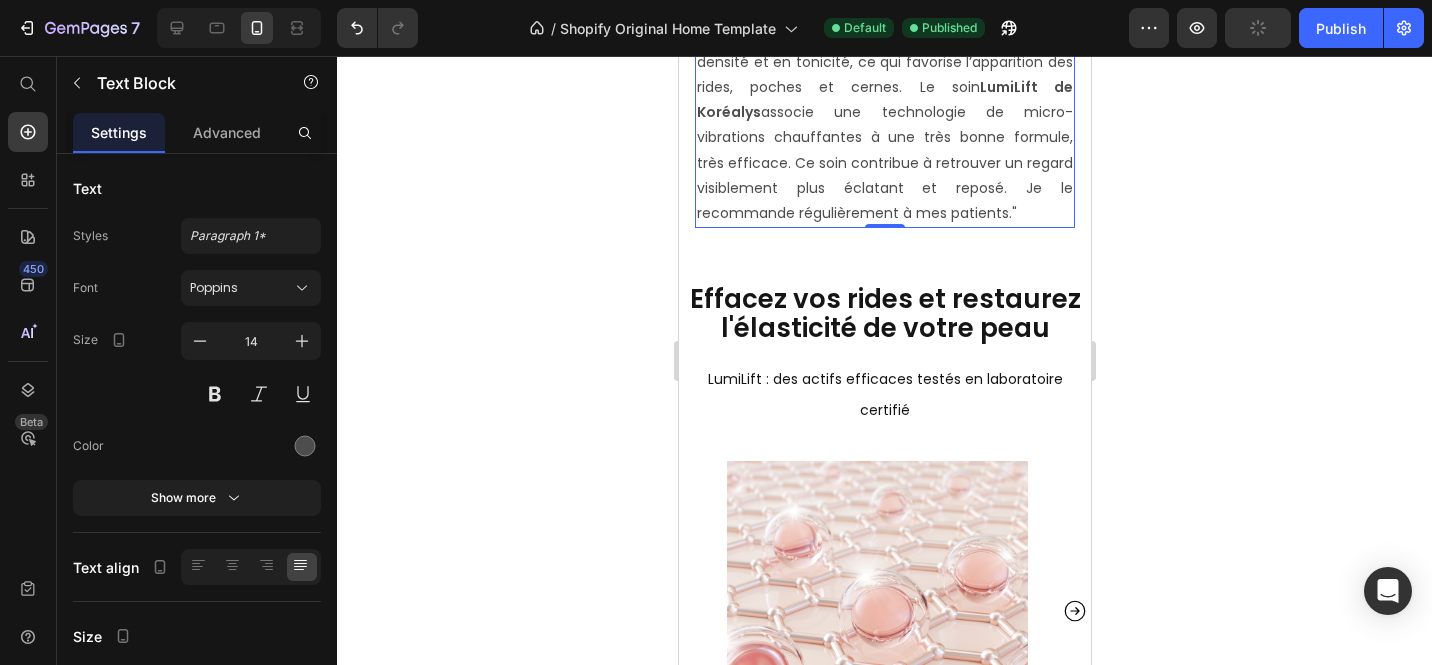 click 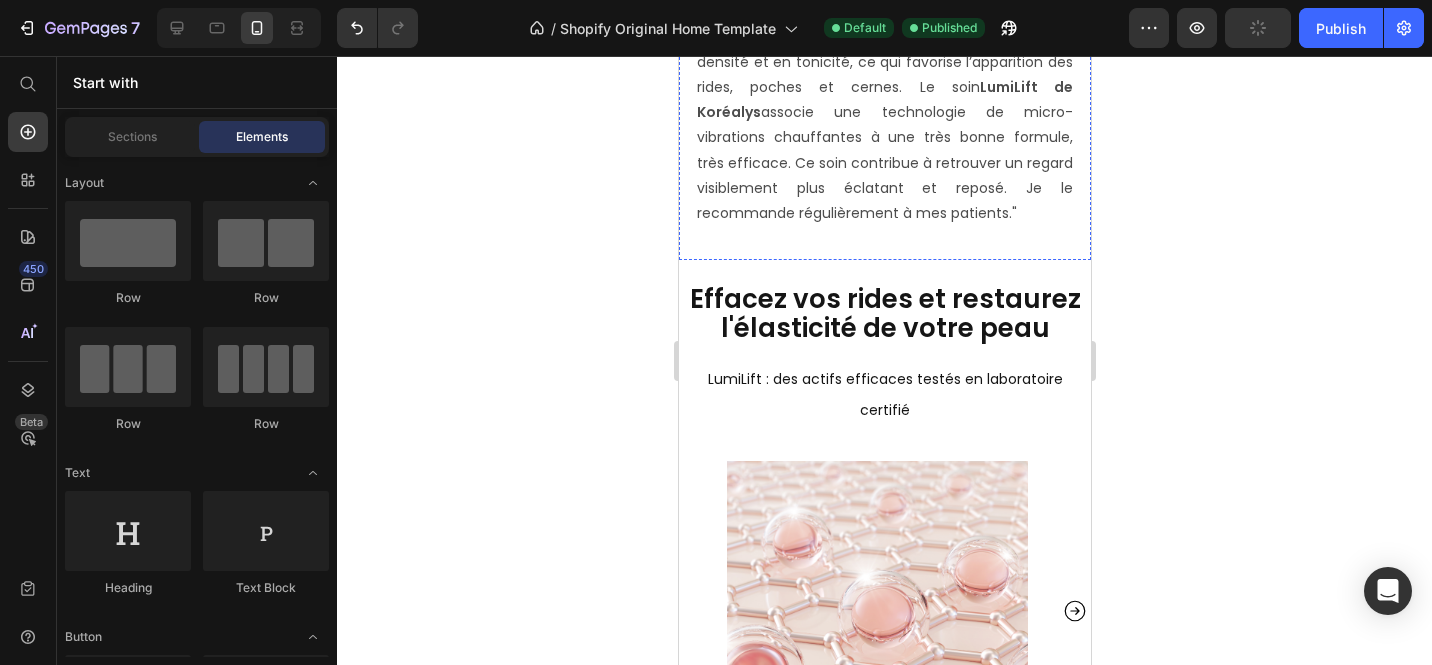 click on "Dr. Lionel Devreux à propos de LumiLift+" at bounding box center [884, -5] 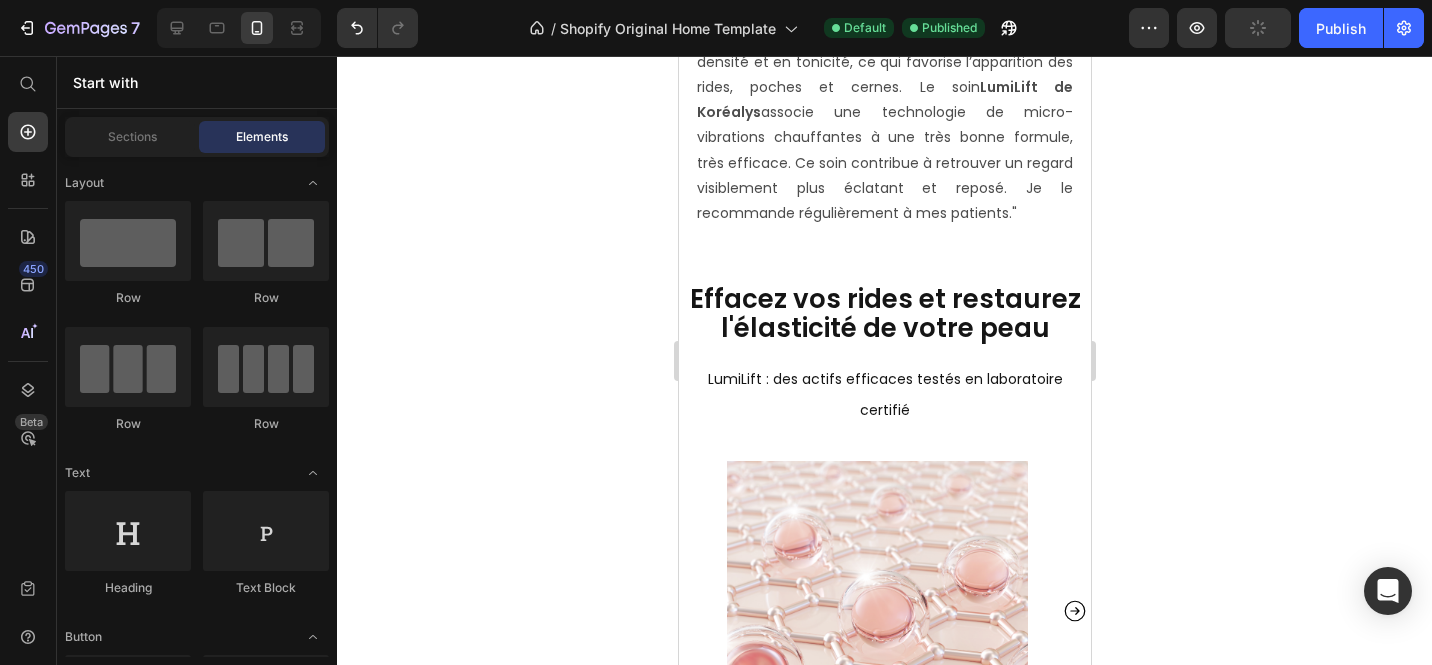 click on "Dr. Lionel Devreux à propos de LumiLift+" at bounding box center (884, -5) 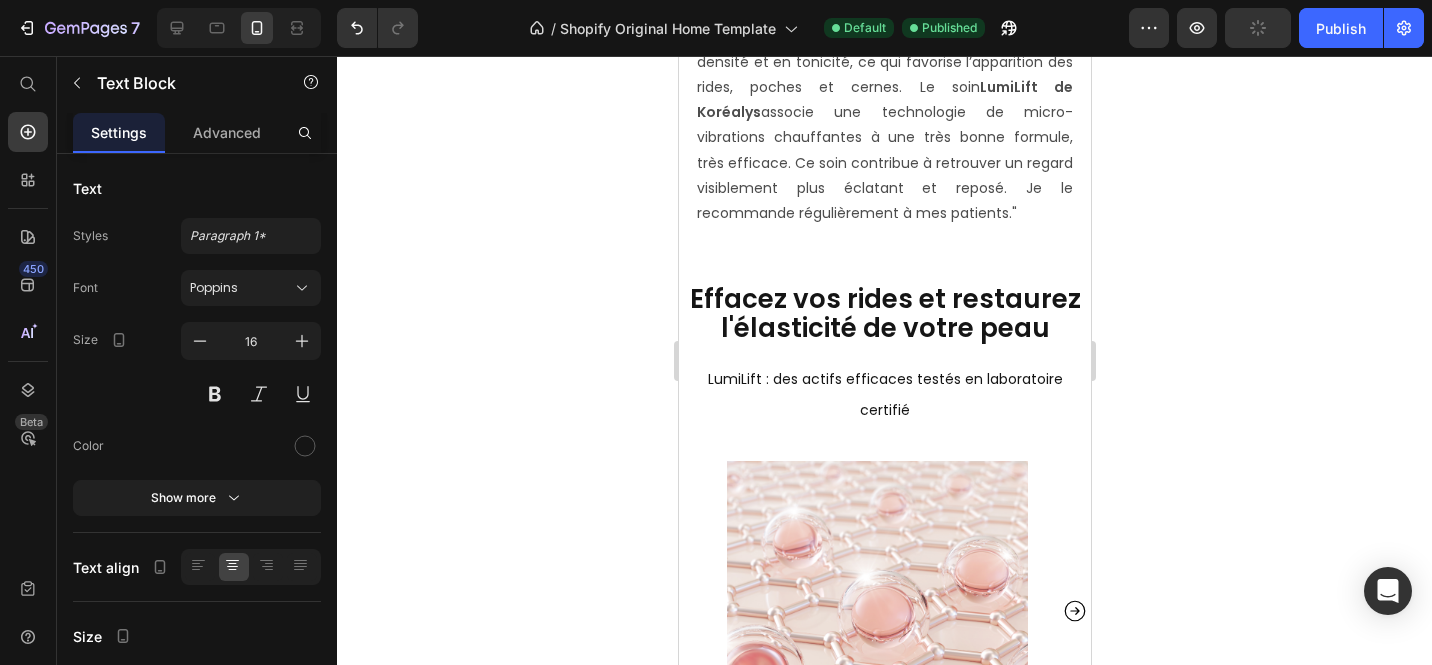 click on "Dr. Lionel Devreux à propos de LumiLift+" at bounding box center [884, -5] 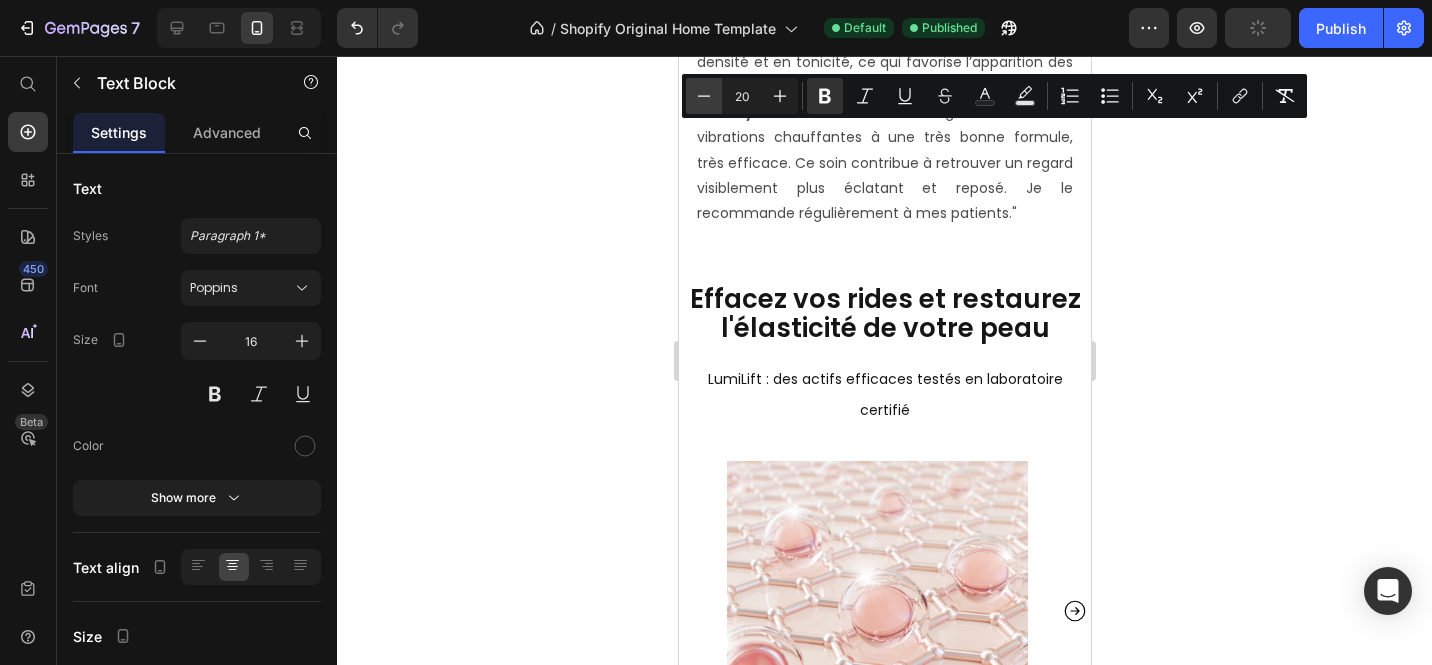 click 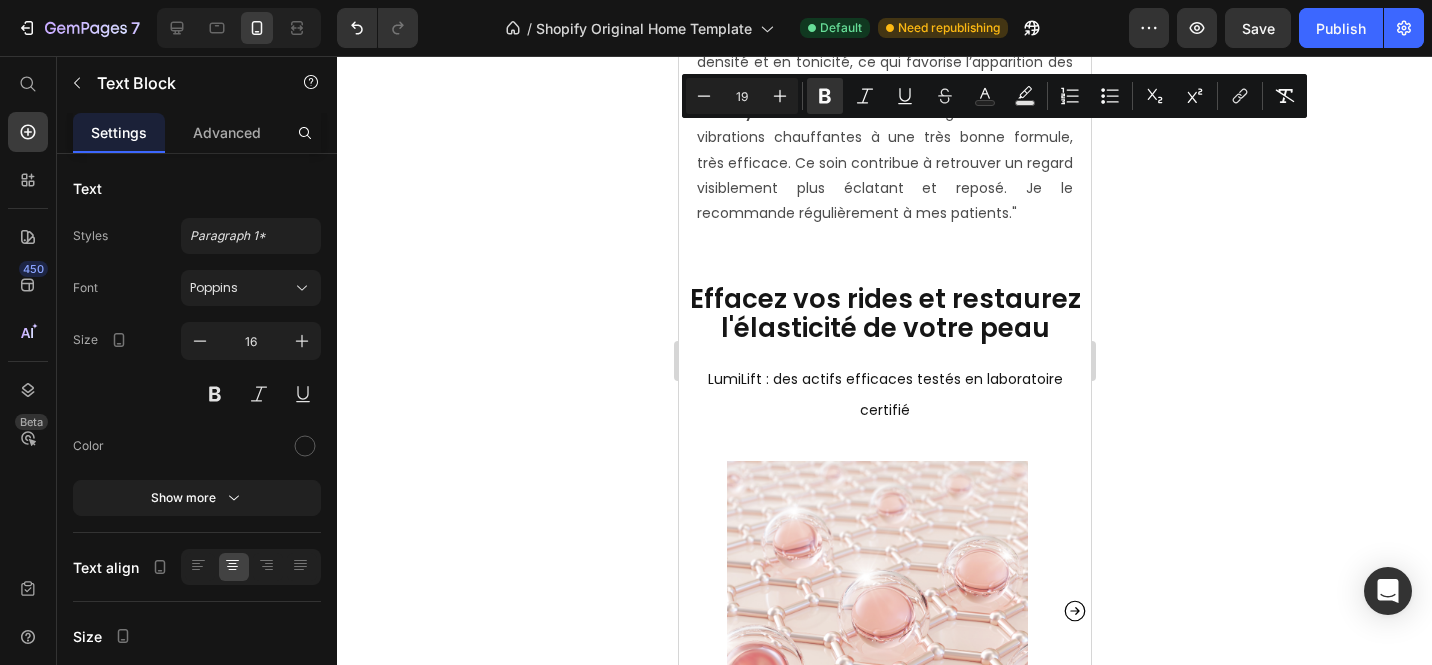 click 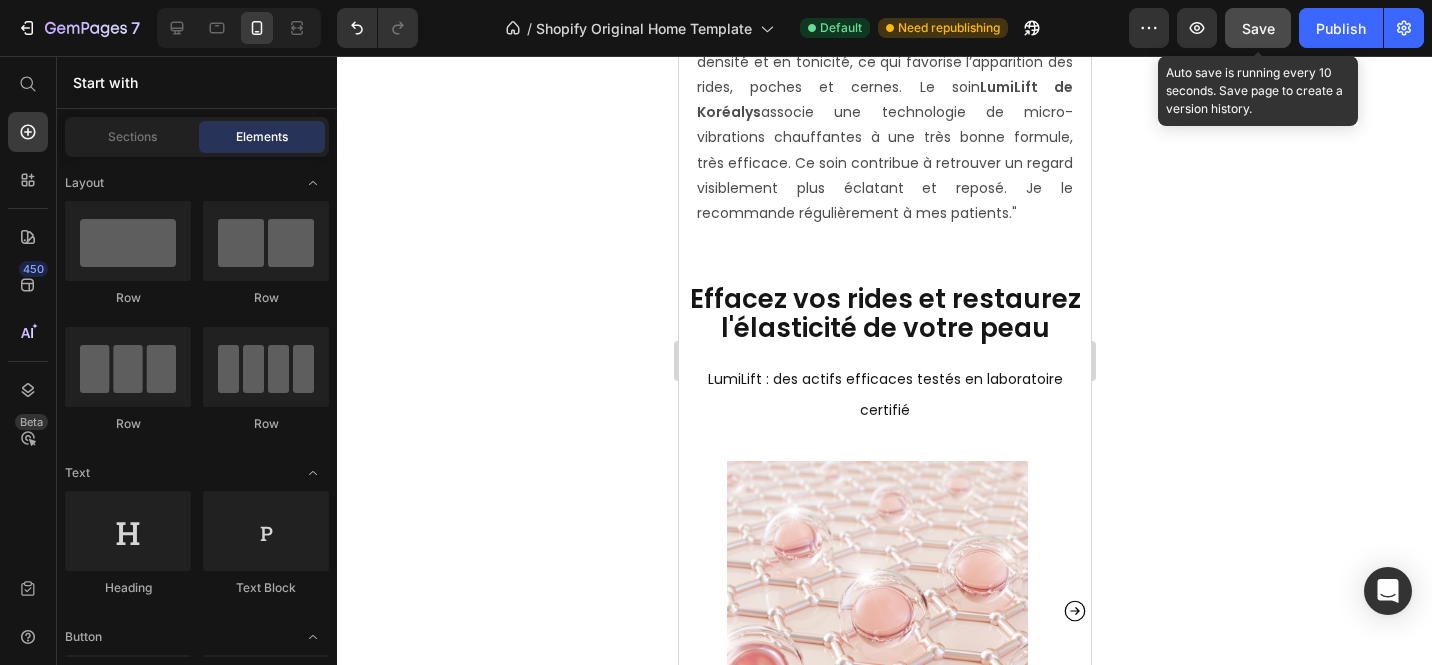 click on "Save" at bounding box center (1258, 28) 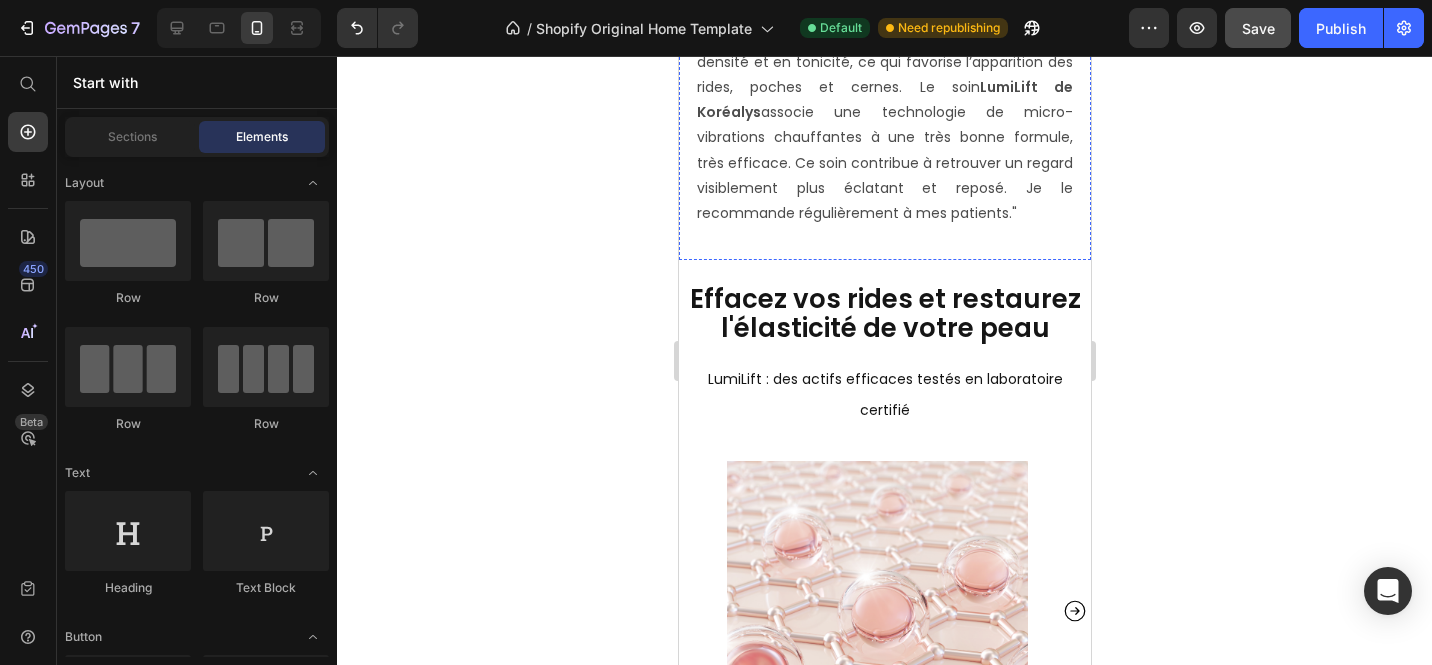 click on "Dr. Lionel Devreux à propos de LumiLift+" at bounding box center (884, -5) 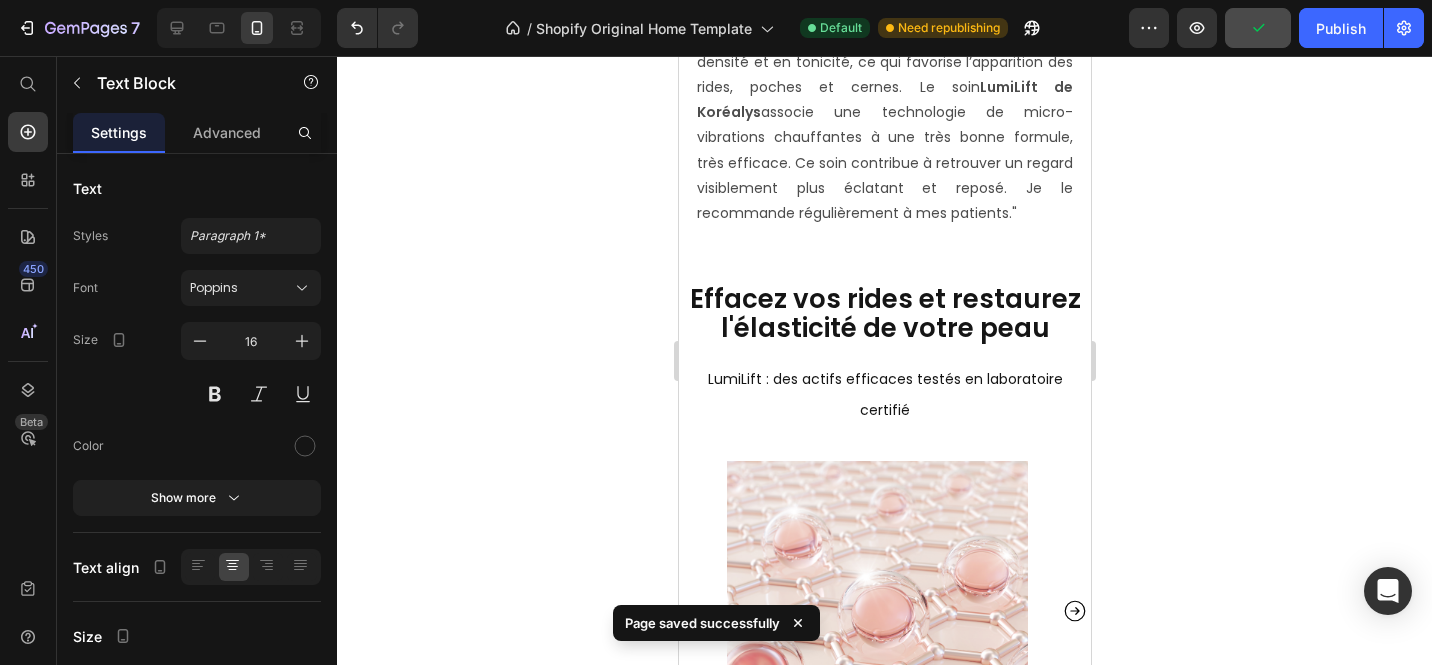 click on "Dr. Lionel Devreux à propos de LumiLift+" at bounding box center [884, -5] 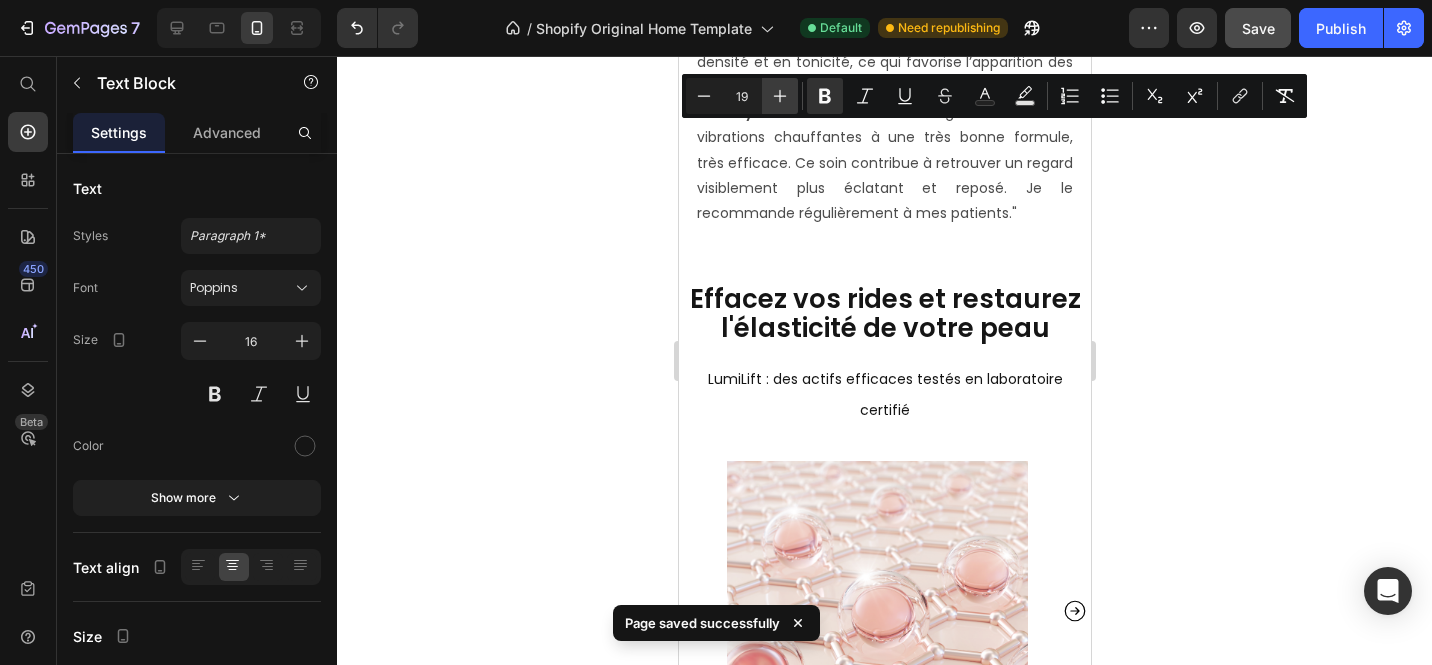 click 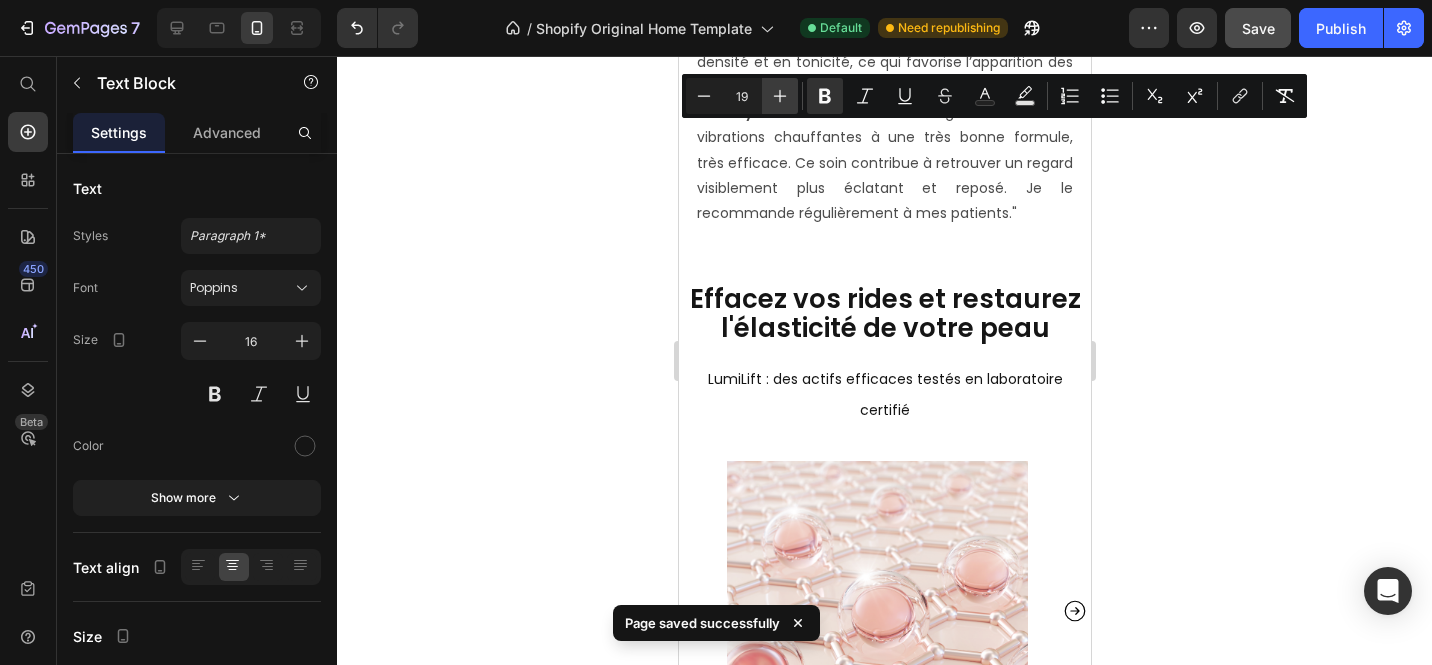 type on "20" 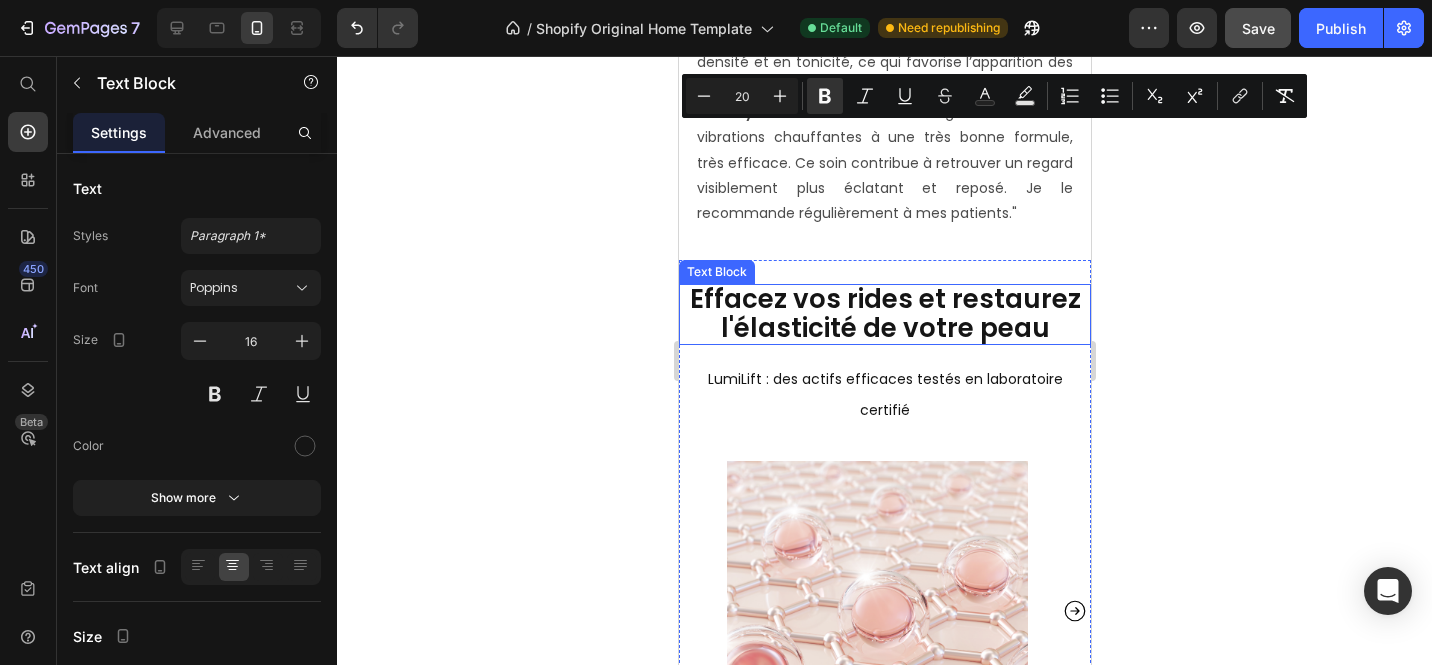 click on "Effacez vos rides et restaurez l'élasticité de votre peau" at bounding box center (884, 313) 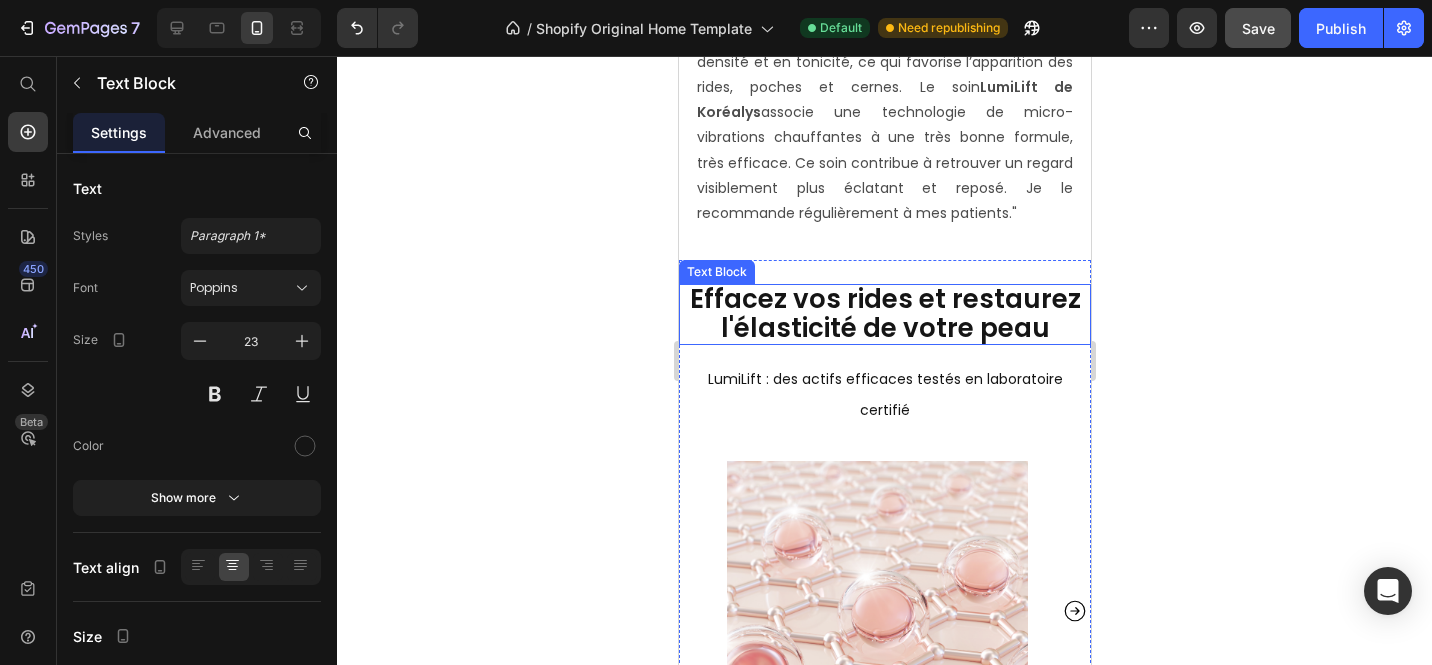 click on "Effacez vos rides et restaurez l'élasticité de votre peau" at bounding box center (884, 313) 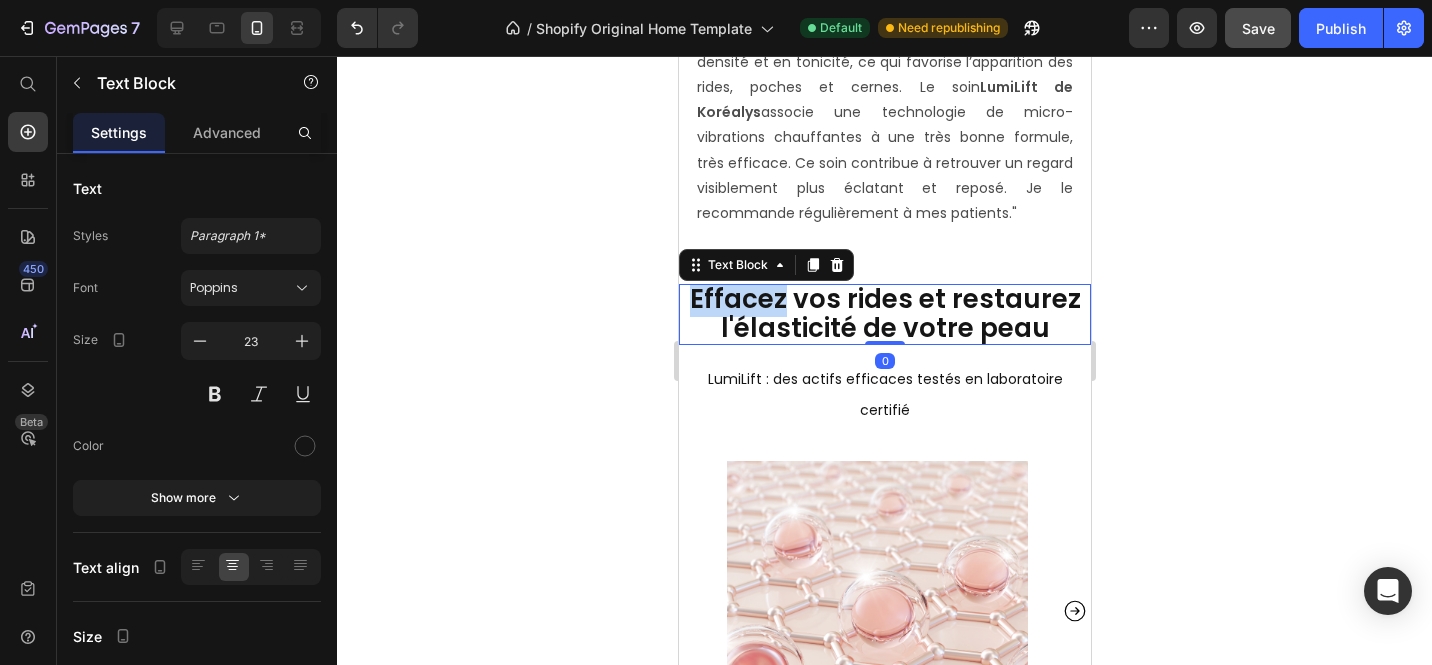 click on "Effacez vos rides et restaurez l'élasticité de votre peau" at bounding box center (884, 313) 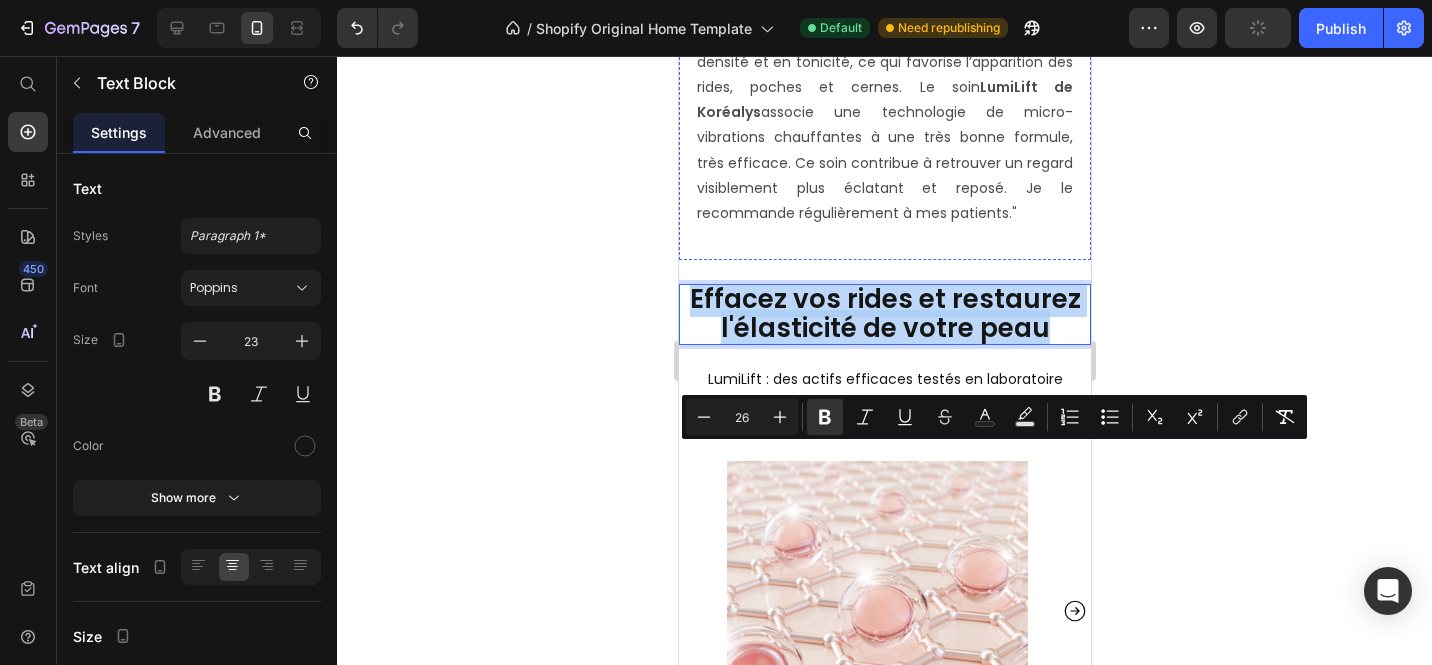 click on "Dr. Lionel Devreux à propos de LumiLift+" at bounding box center (884, -5) 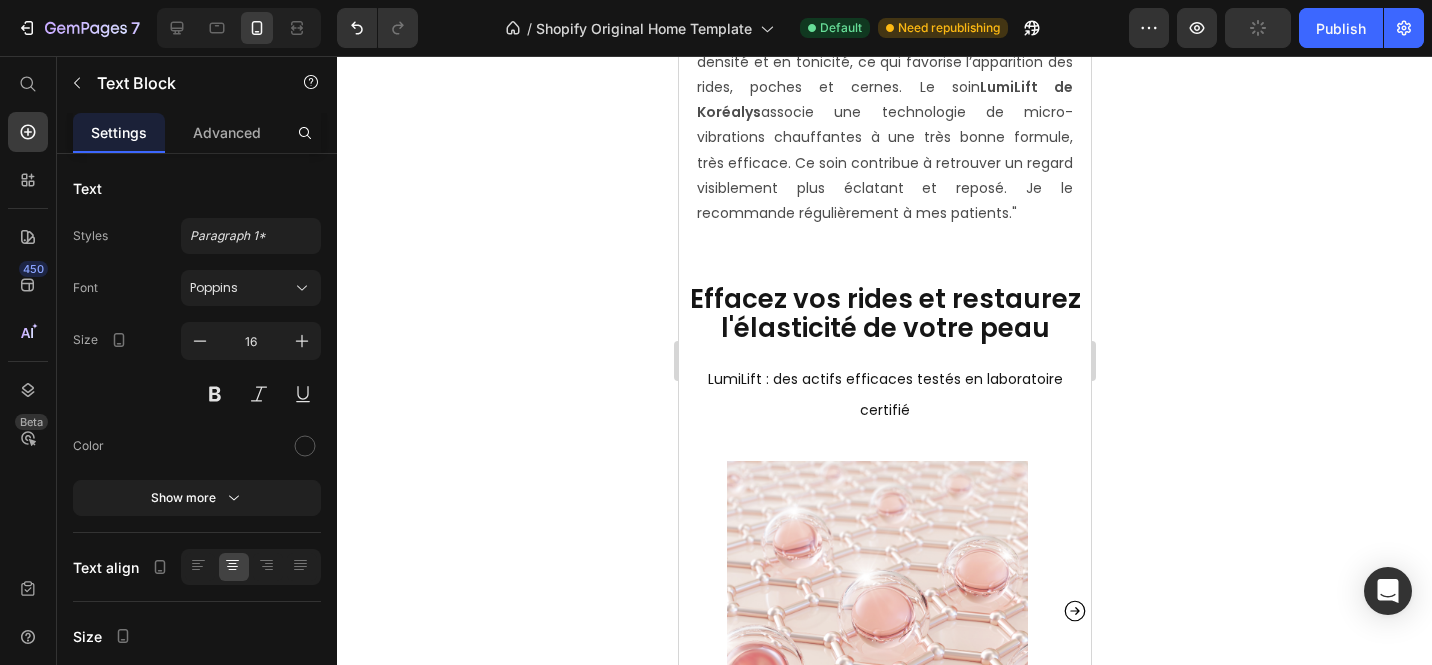click on "Dr. Lionel Devreux à propos de LumiLift+" at bounding box center [884, -5] 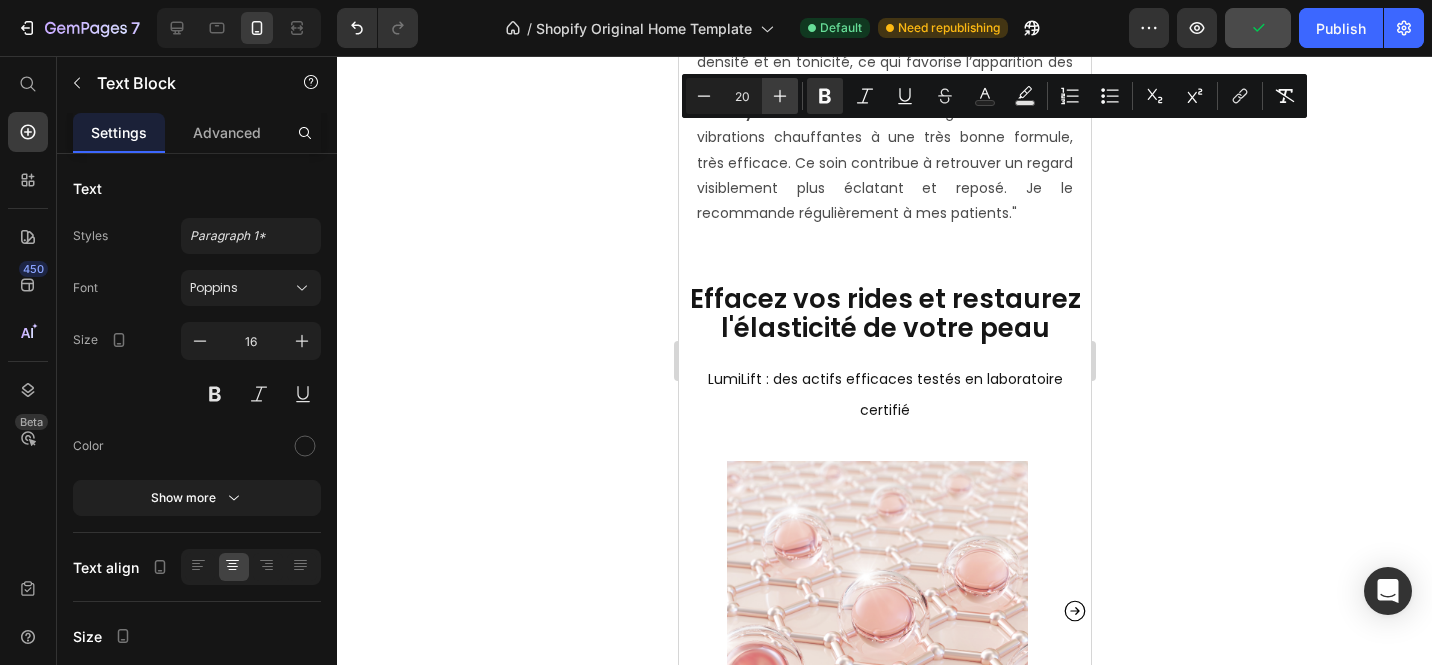 click 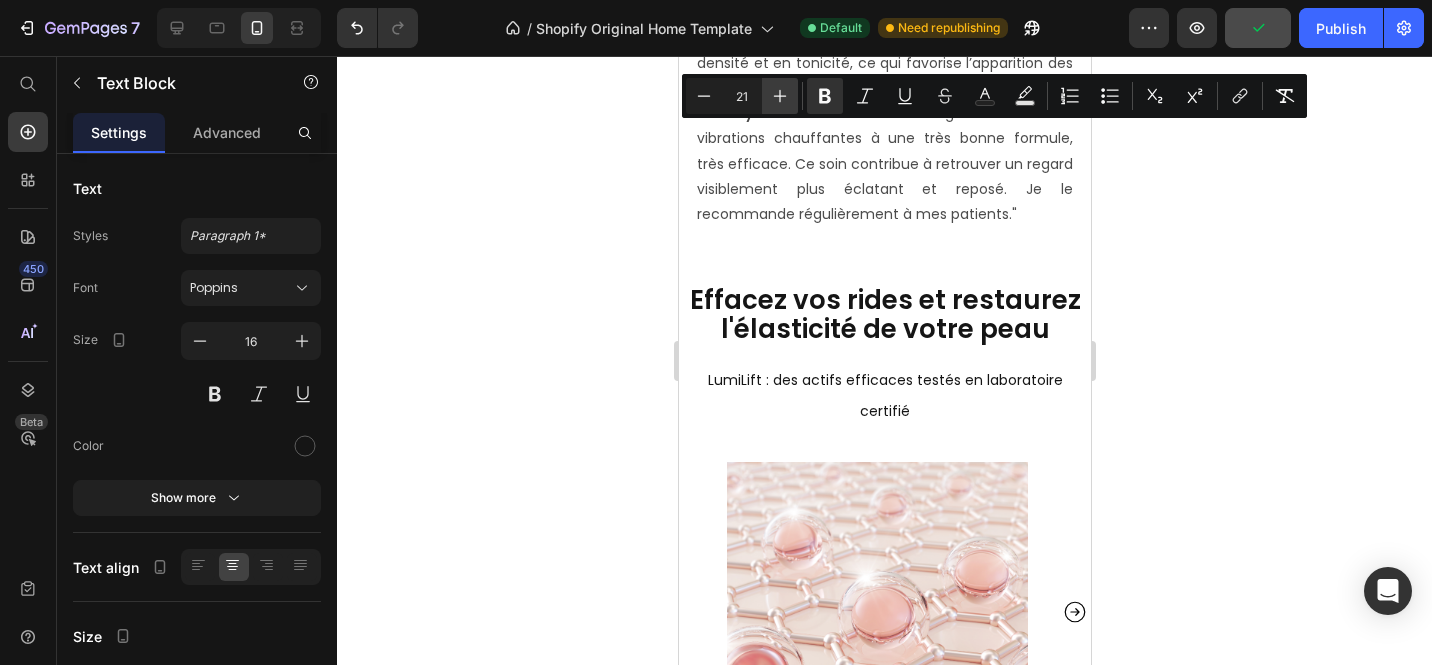 click 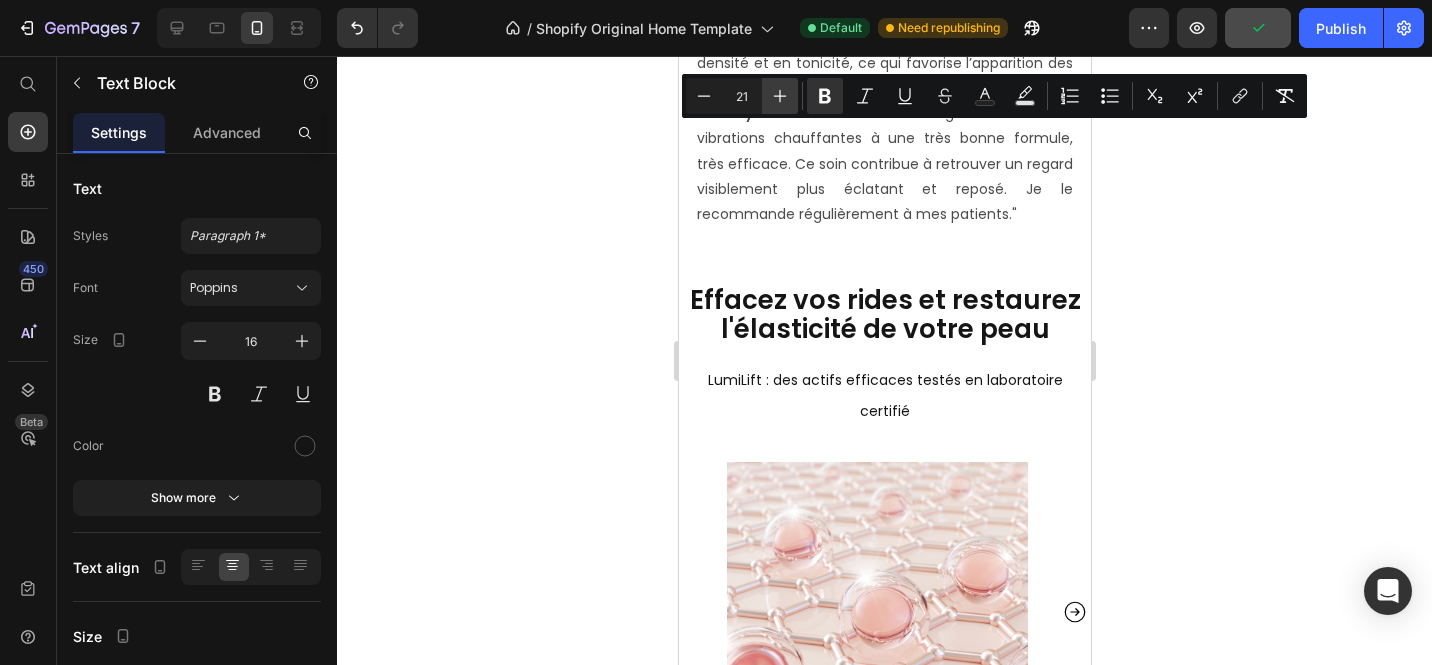 type on "22" 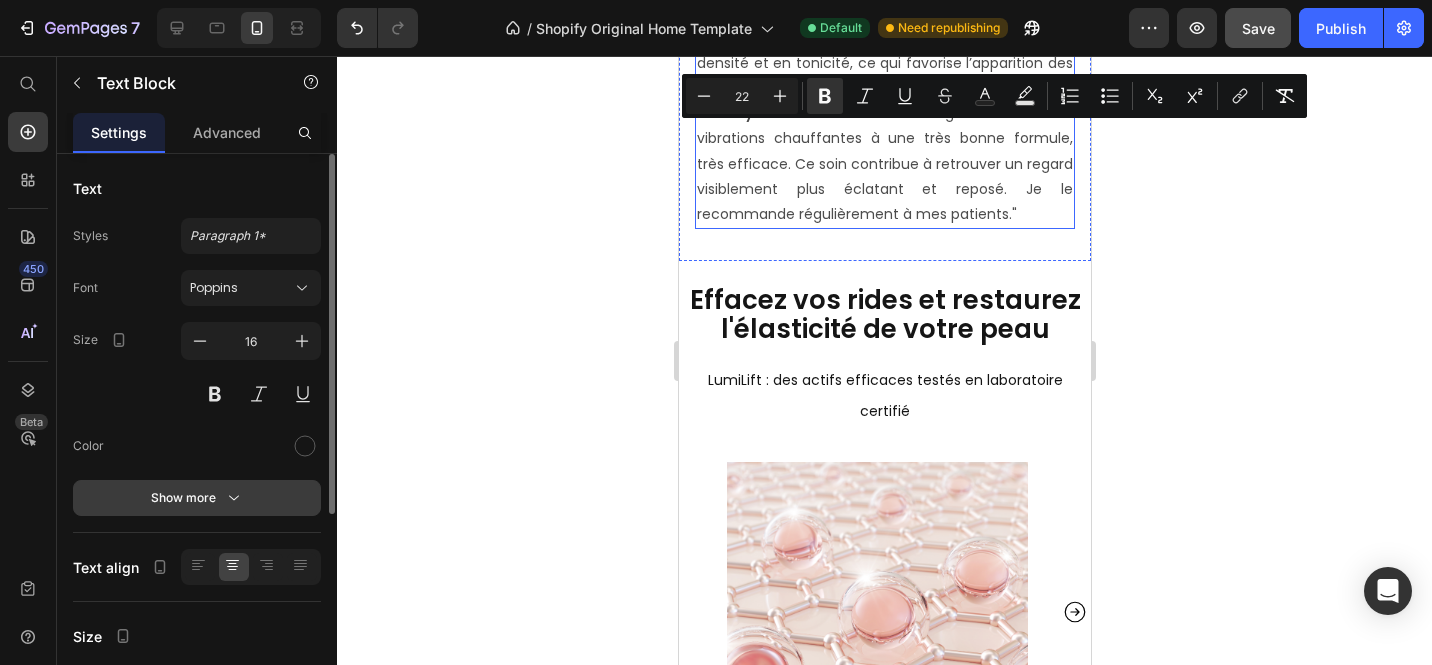 click 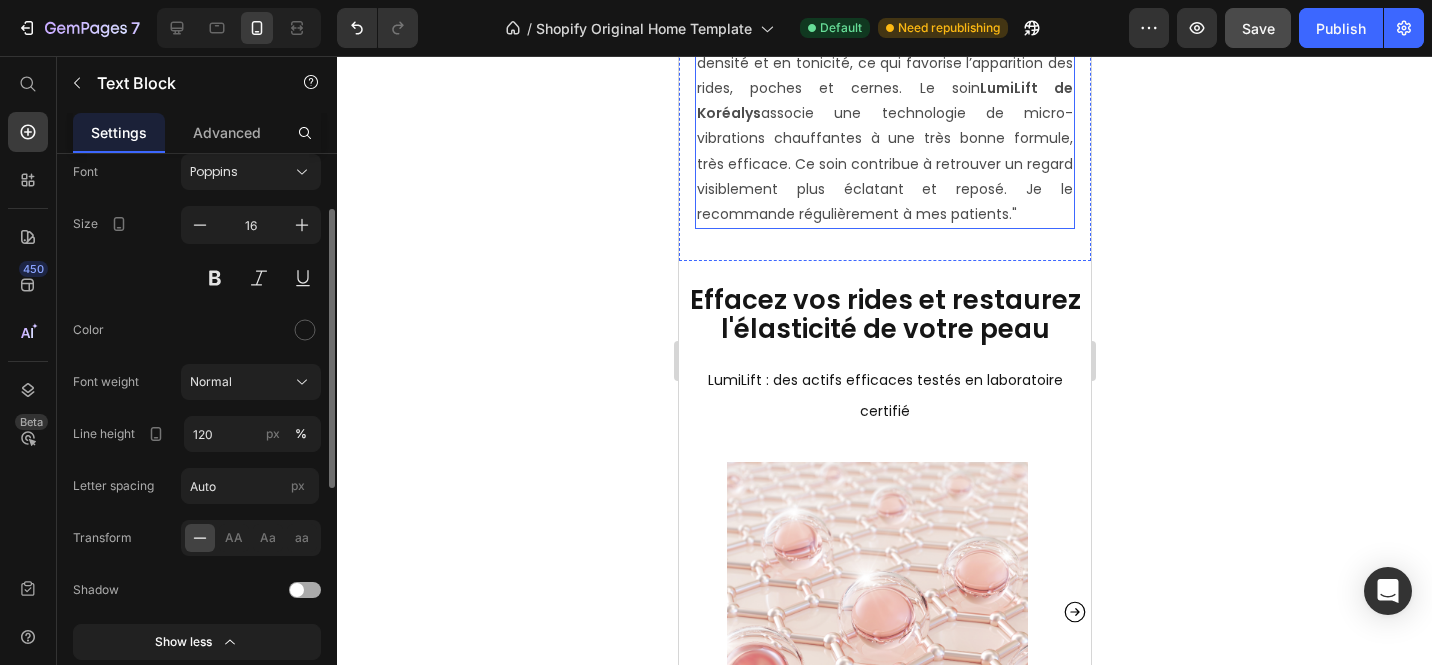 scroll, scrollTop: 115, scrollLeft: 0, axis: vertical 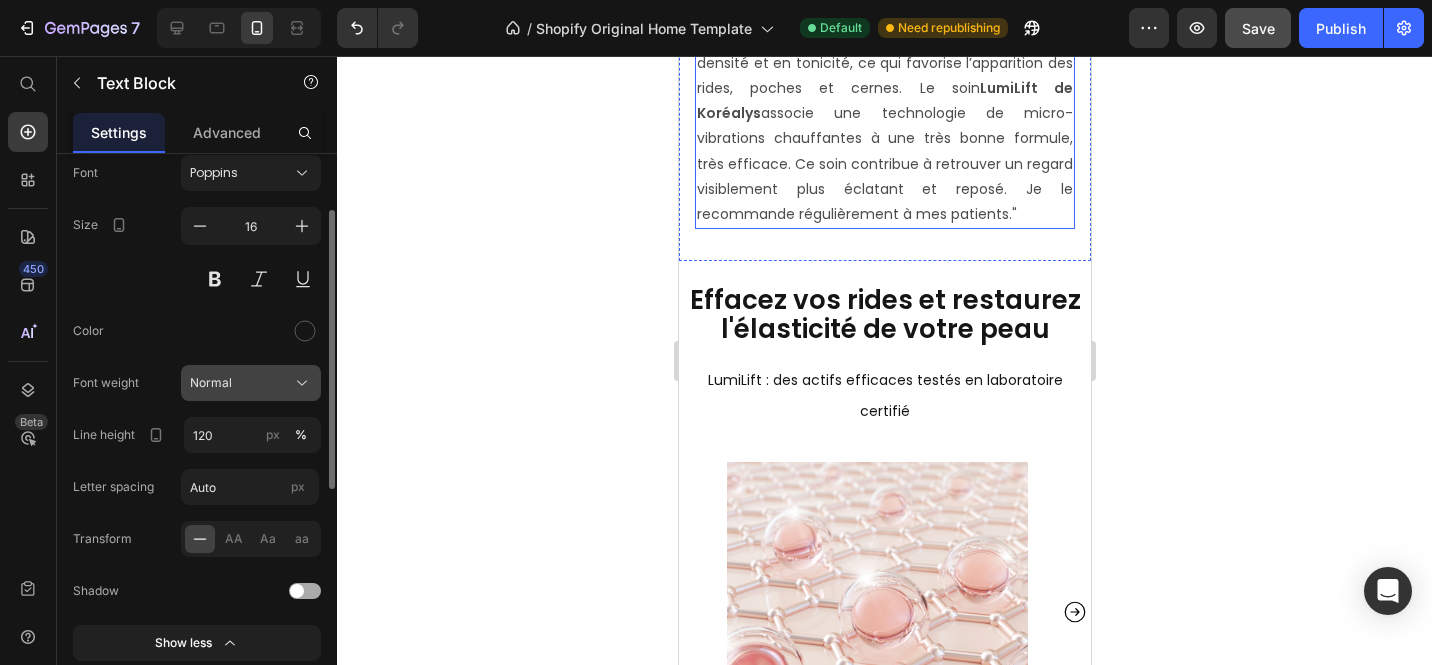 click on "Normal" at bounding box center (251, 383) 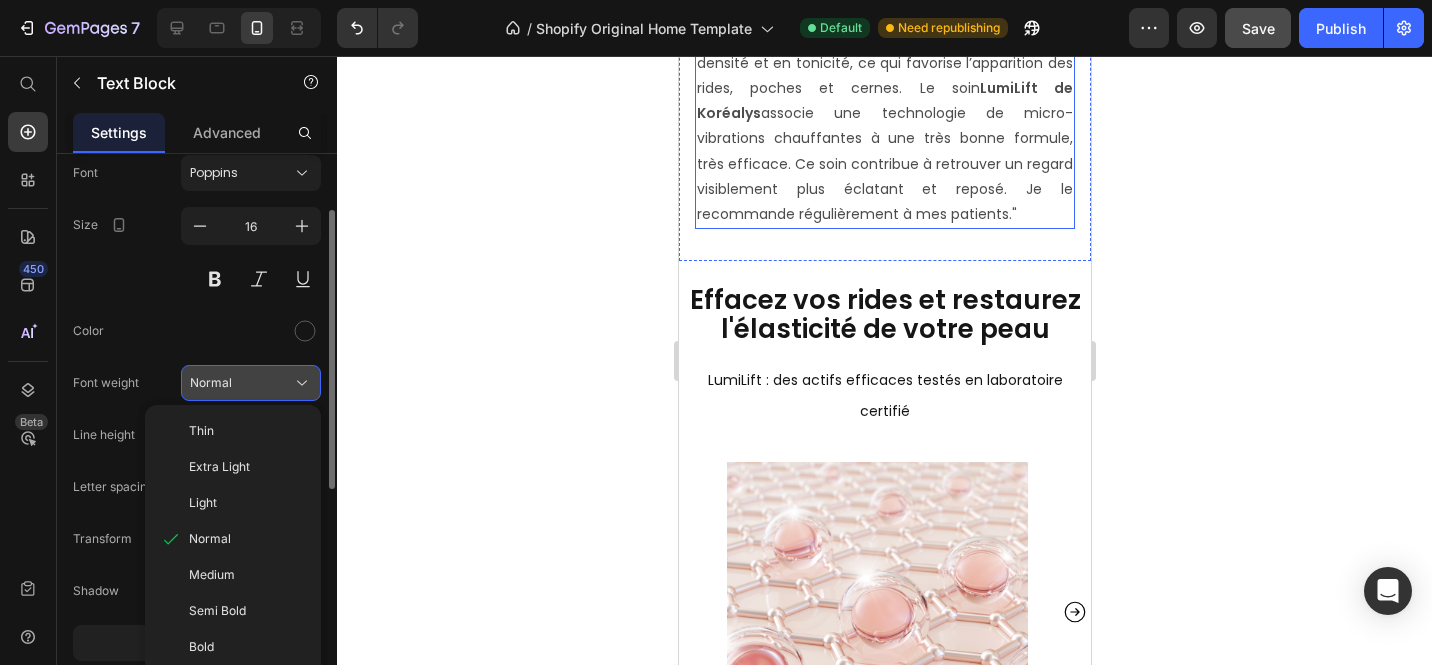 click on "Normal" at bounding box center [251, 383] 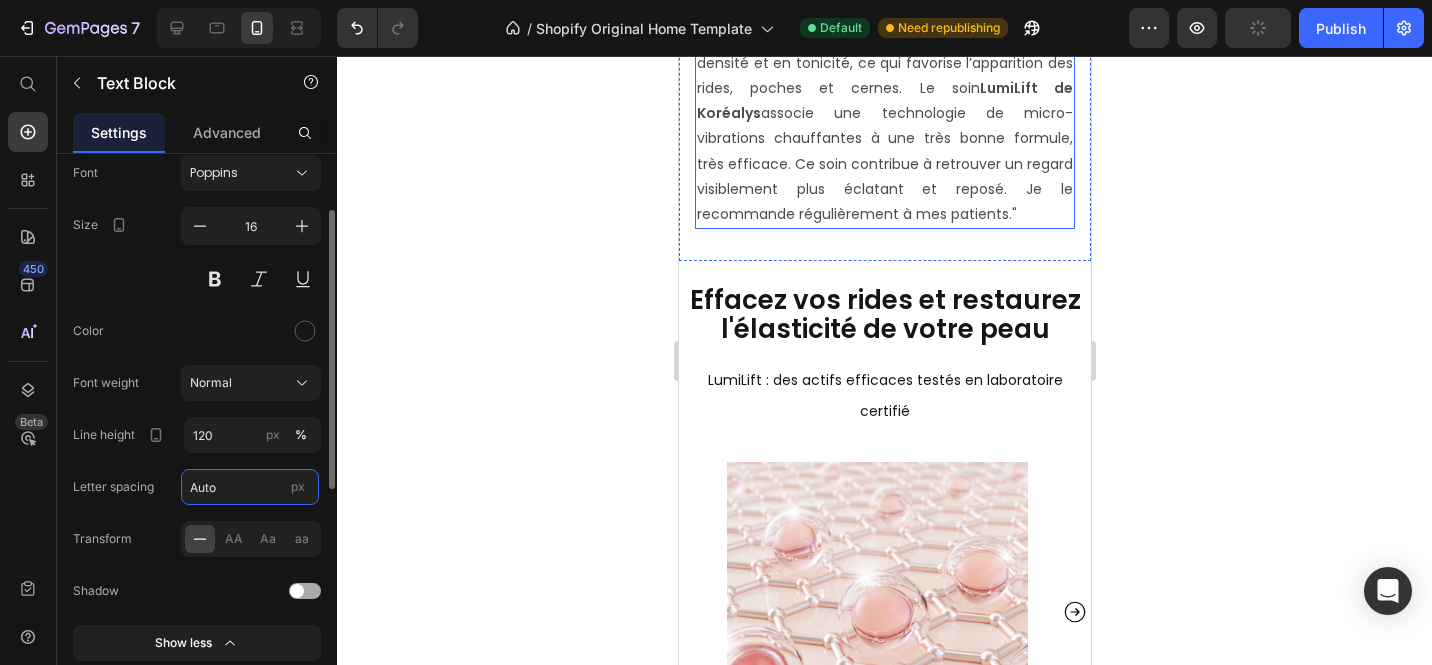 click on "Auto" at bounding box center [250, 487] 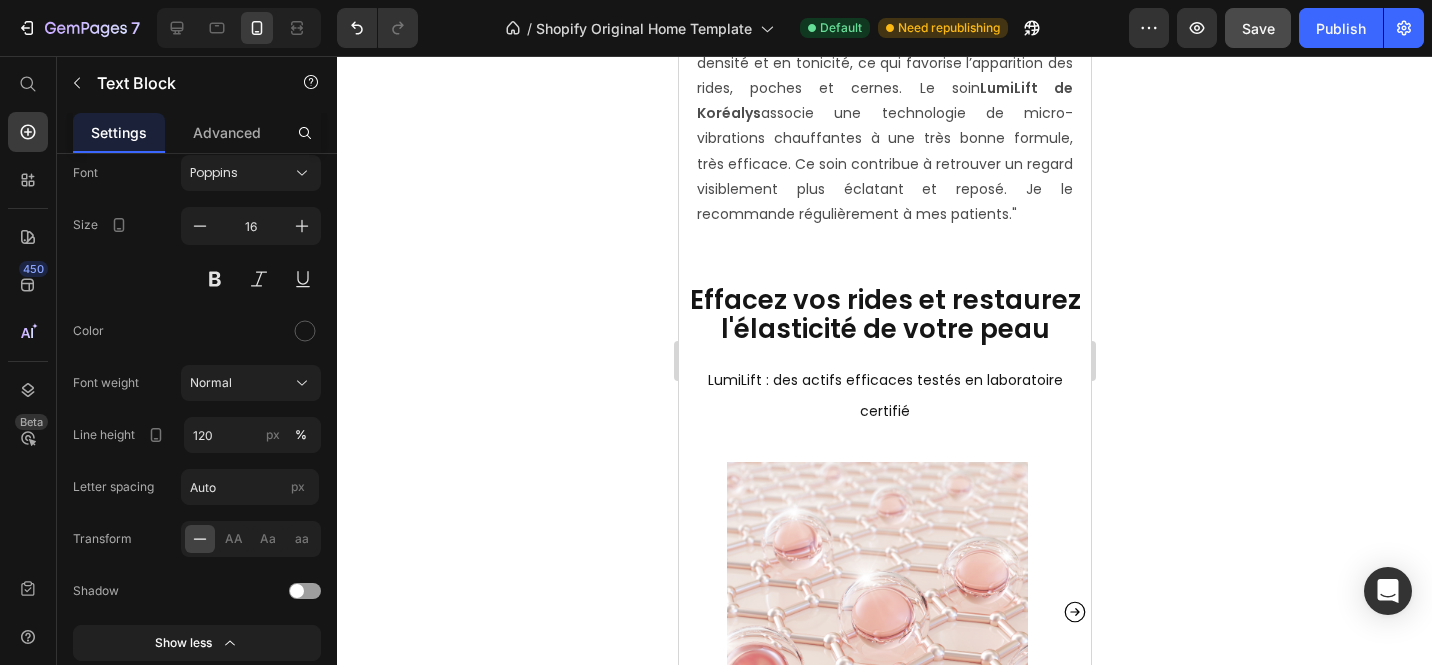 click on "Dr. Lionel Devreux à propos de LumiLift+" at bounding box center (884, -5) 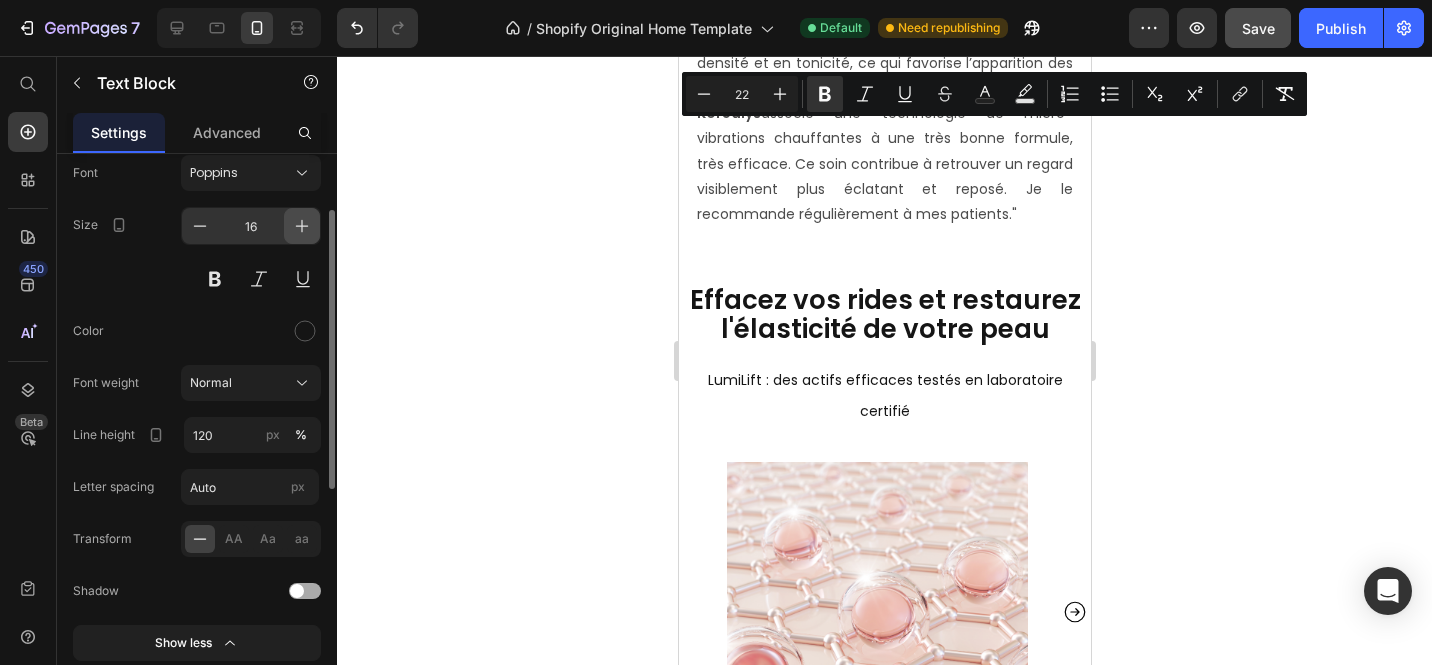 click 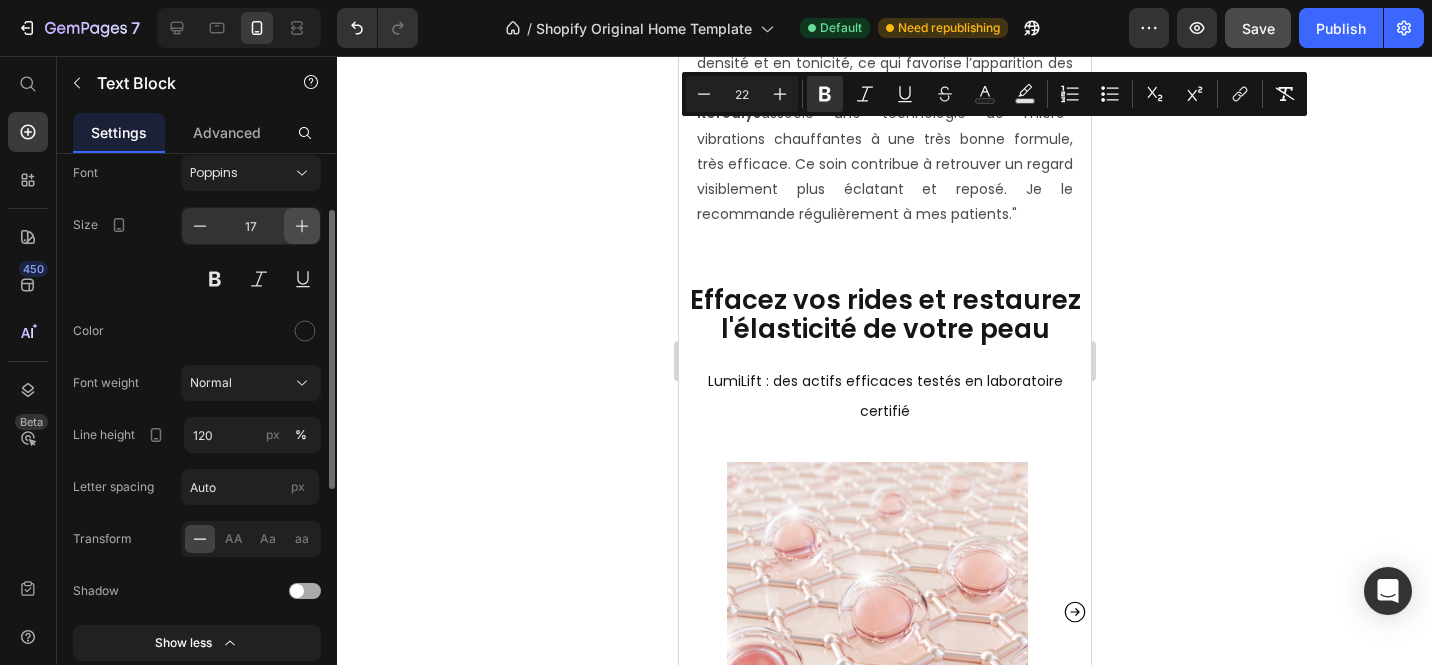 click 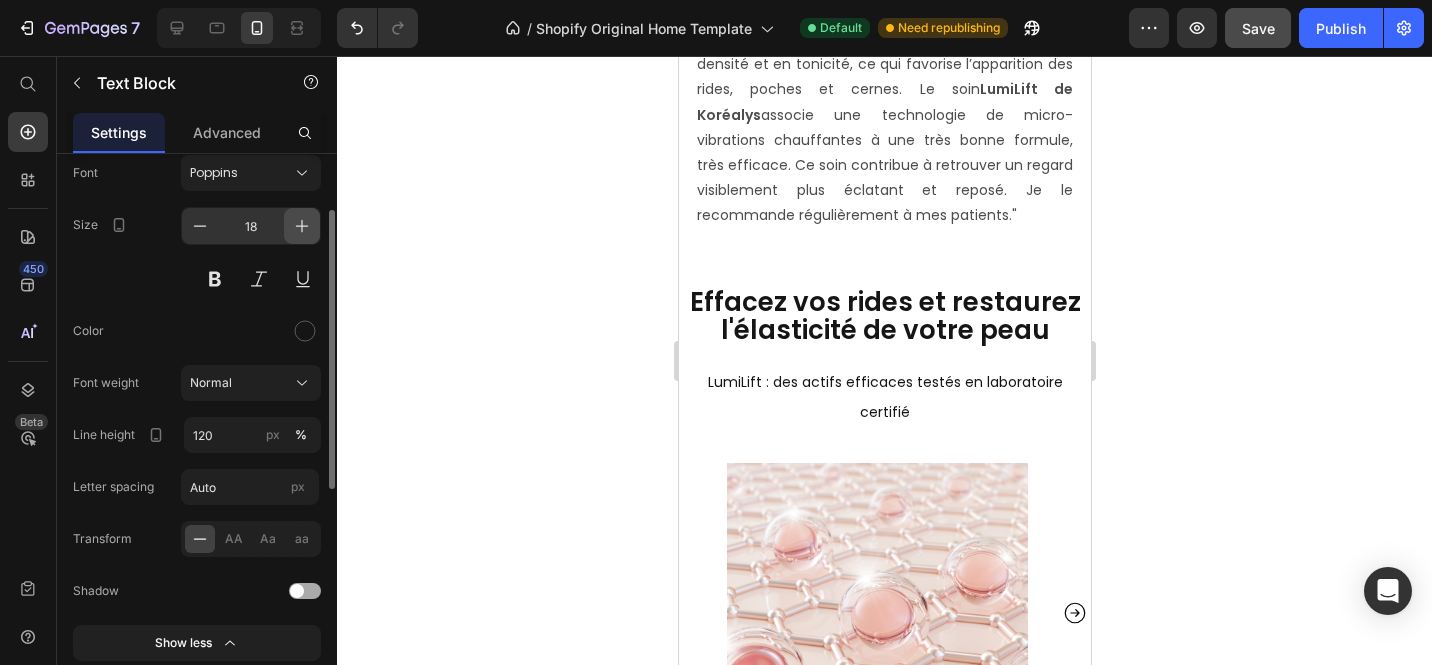 click 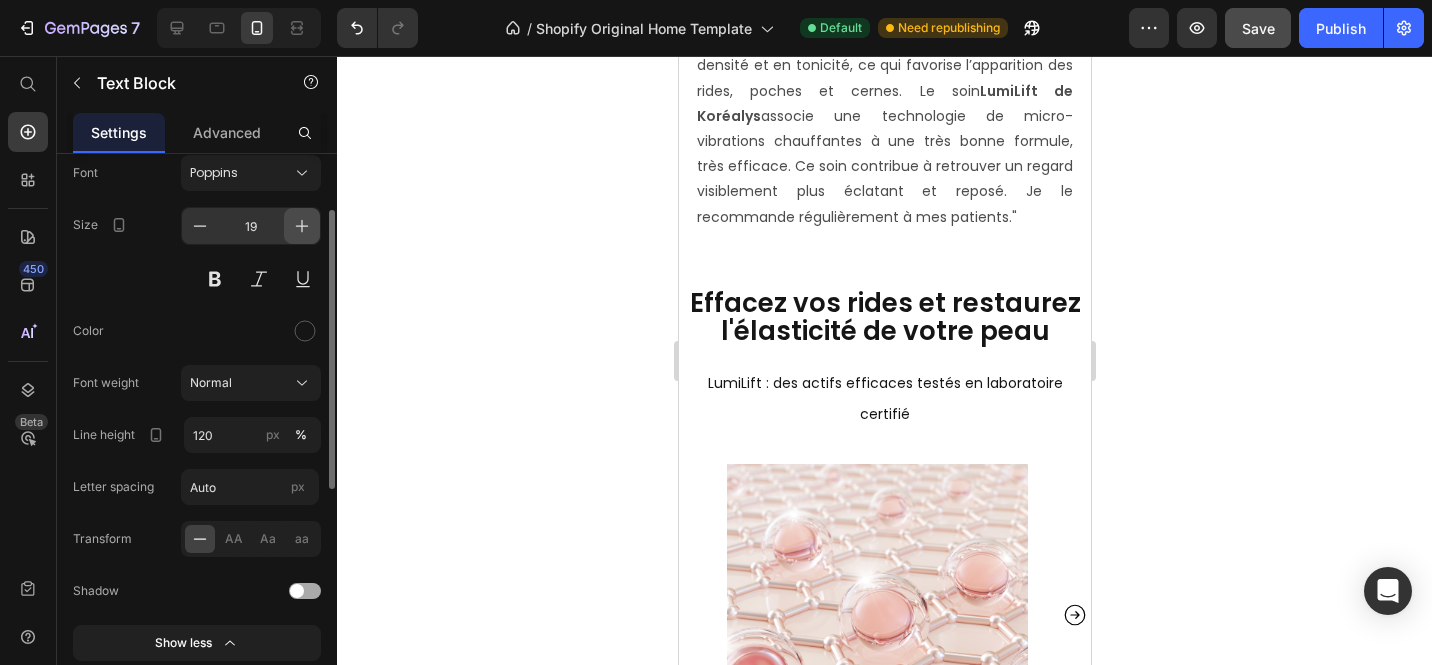 click 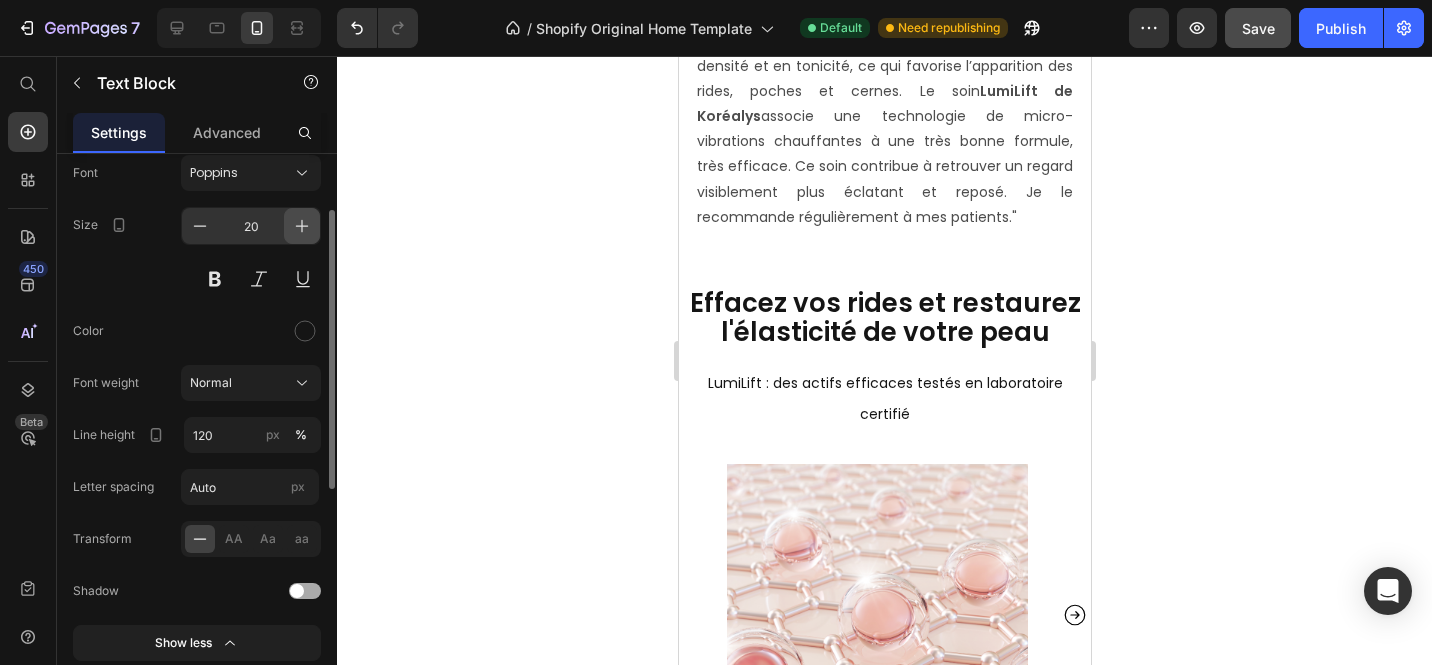 click 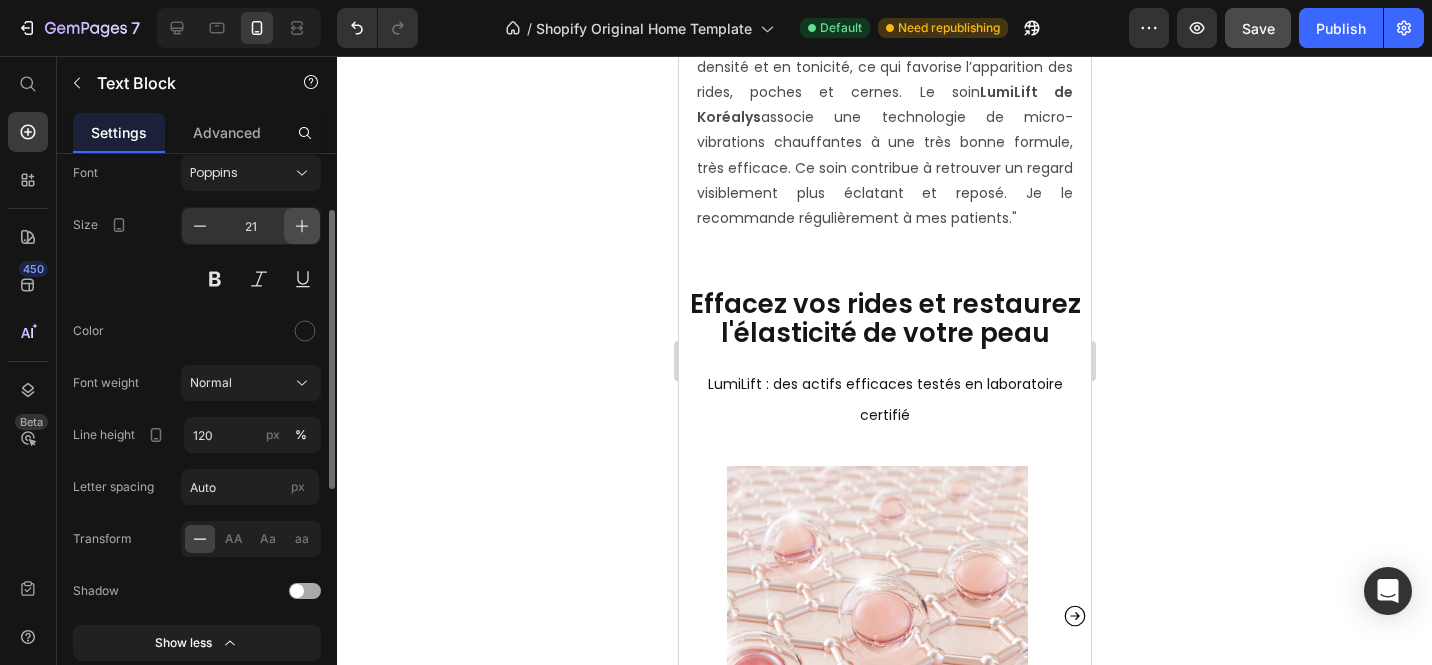 click 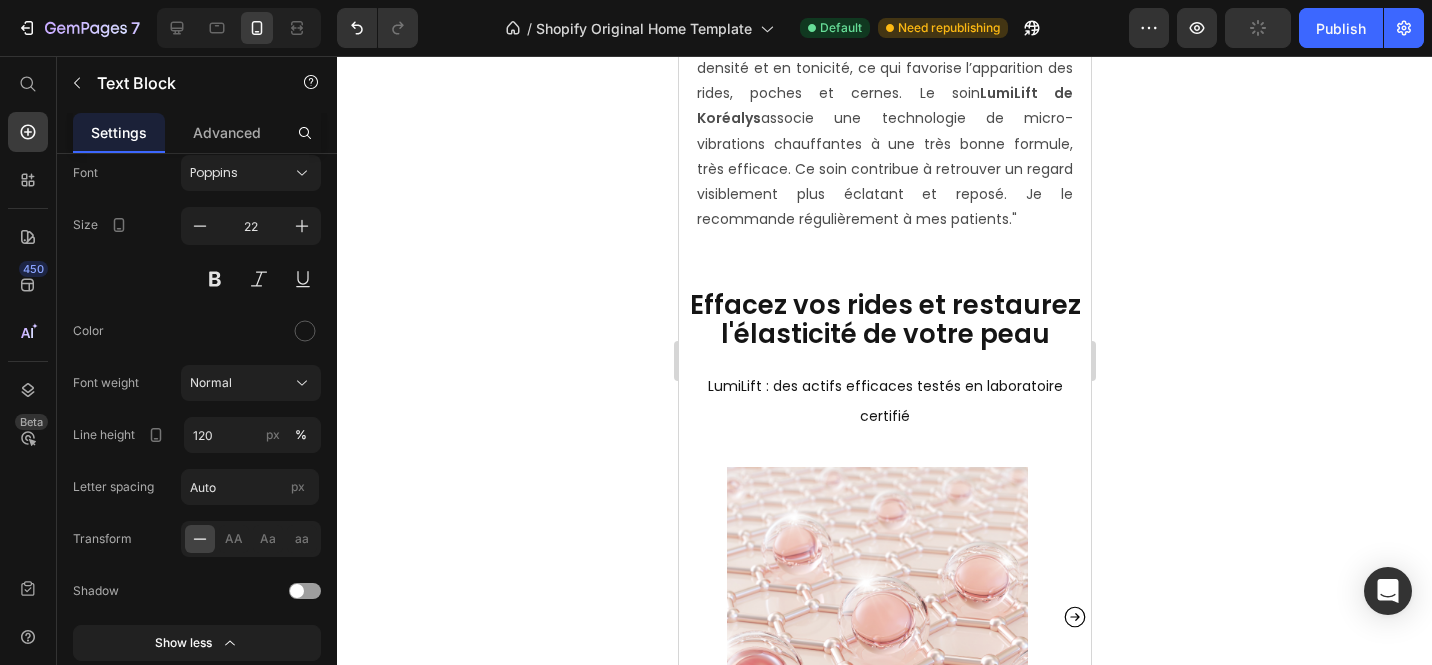 click on "Dr. Lionel Devreux à propos de LumiLift+" at bounding box center (884, -2) 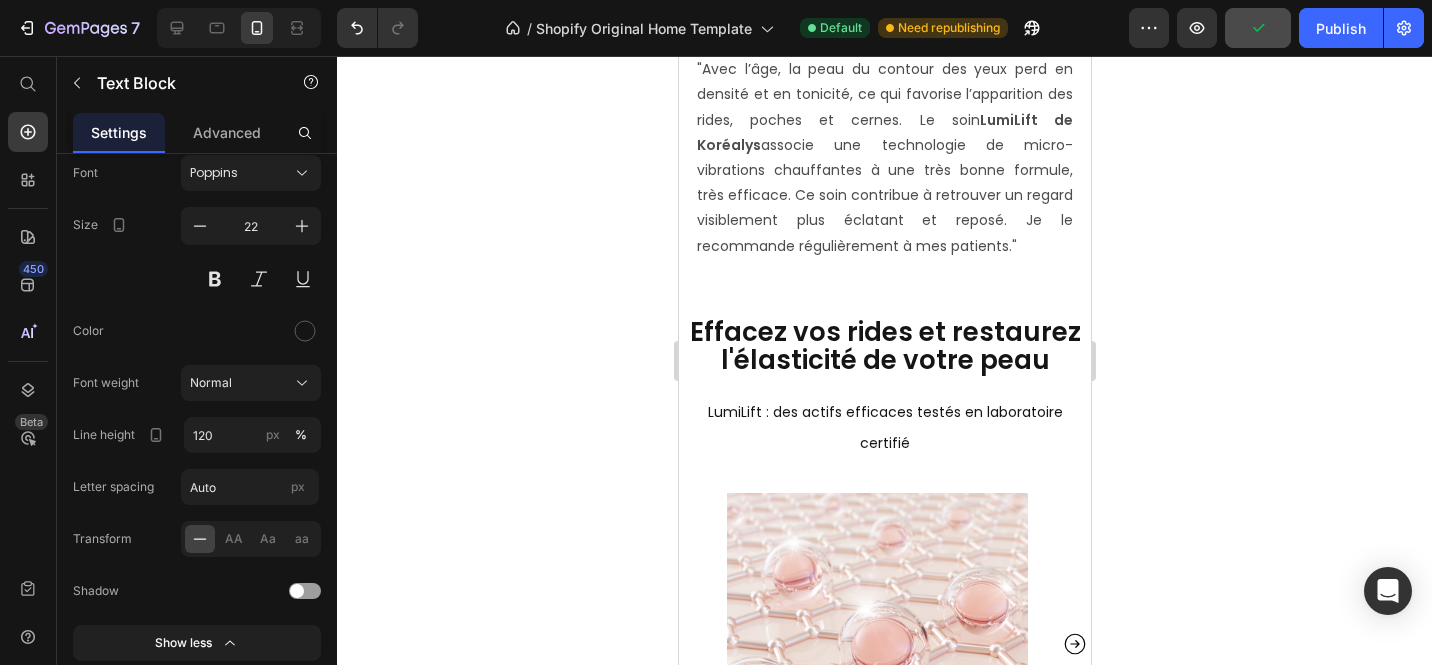click 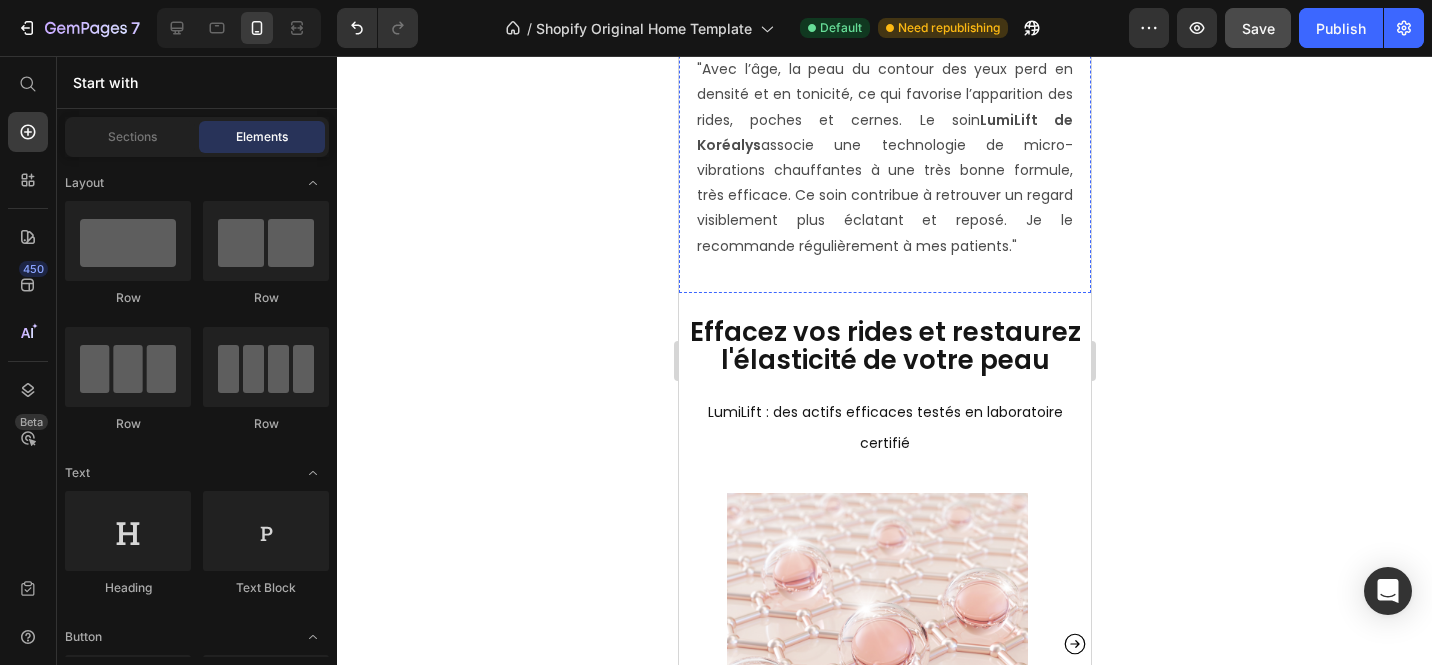 click on "à propos de LumiLift+" at bounding box center (884, 25) 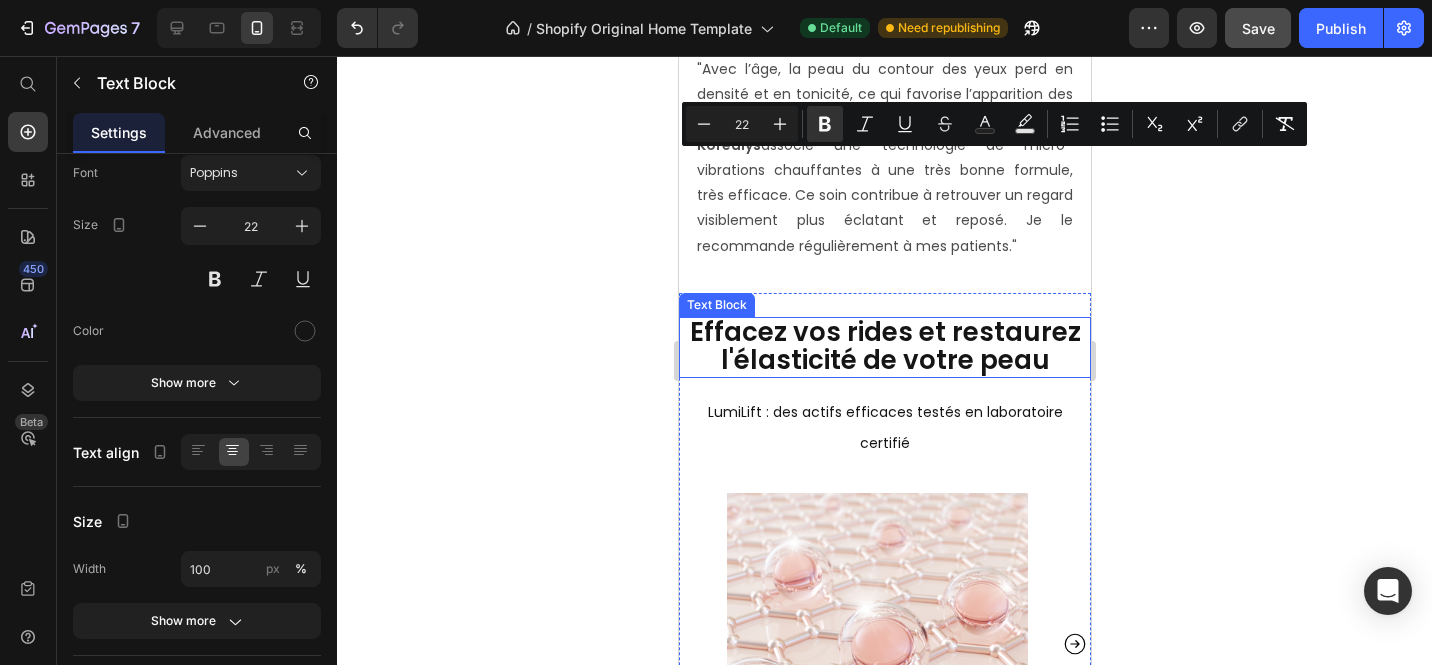 click on "Effacez vos rides et restaurez l'élasticité de votre peau" at bounding box center [884, 346] 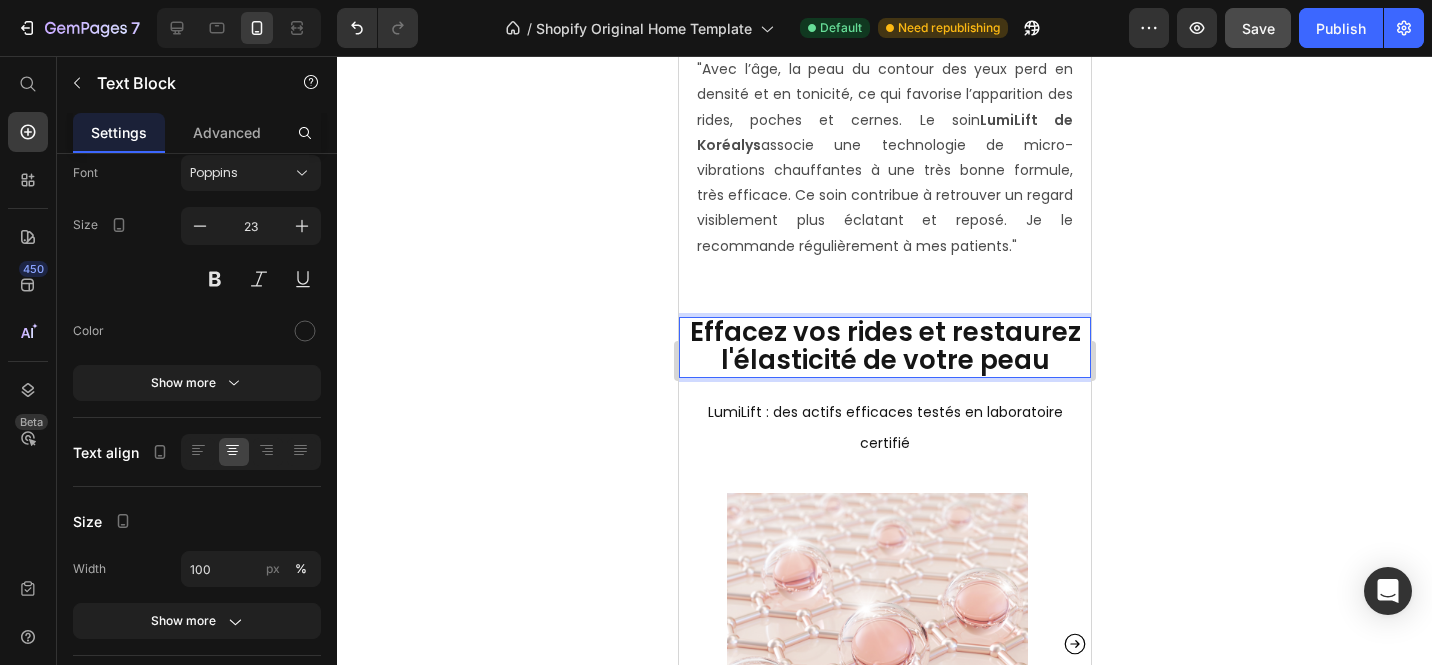 click on "Effacez vos rides et restaurez l'élasticité de votre peau" at bounding box center [884, 346] 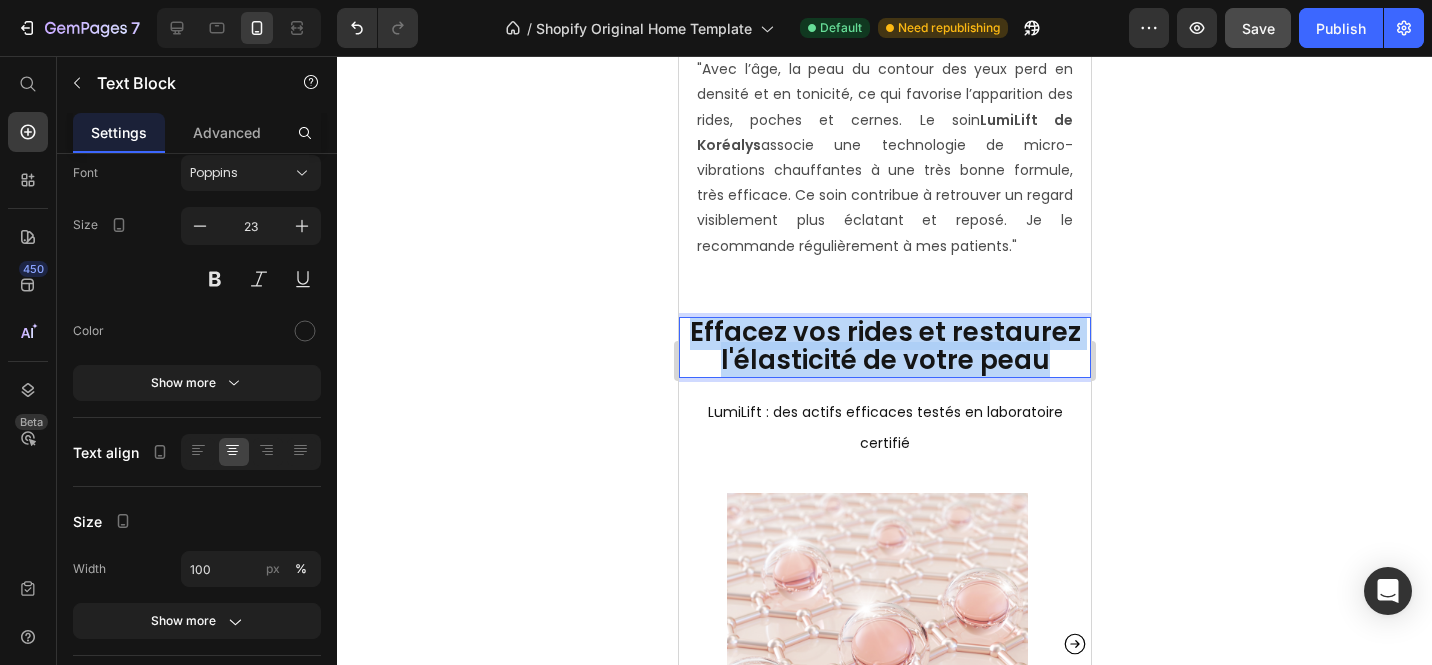 click on "Effacez vos rides et restaurez l'élasticité de votre peau" at bounding box center (884, 346) 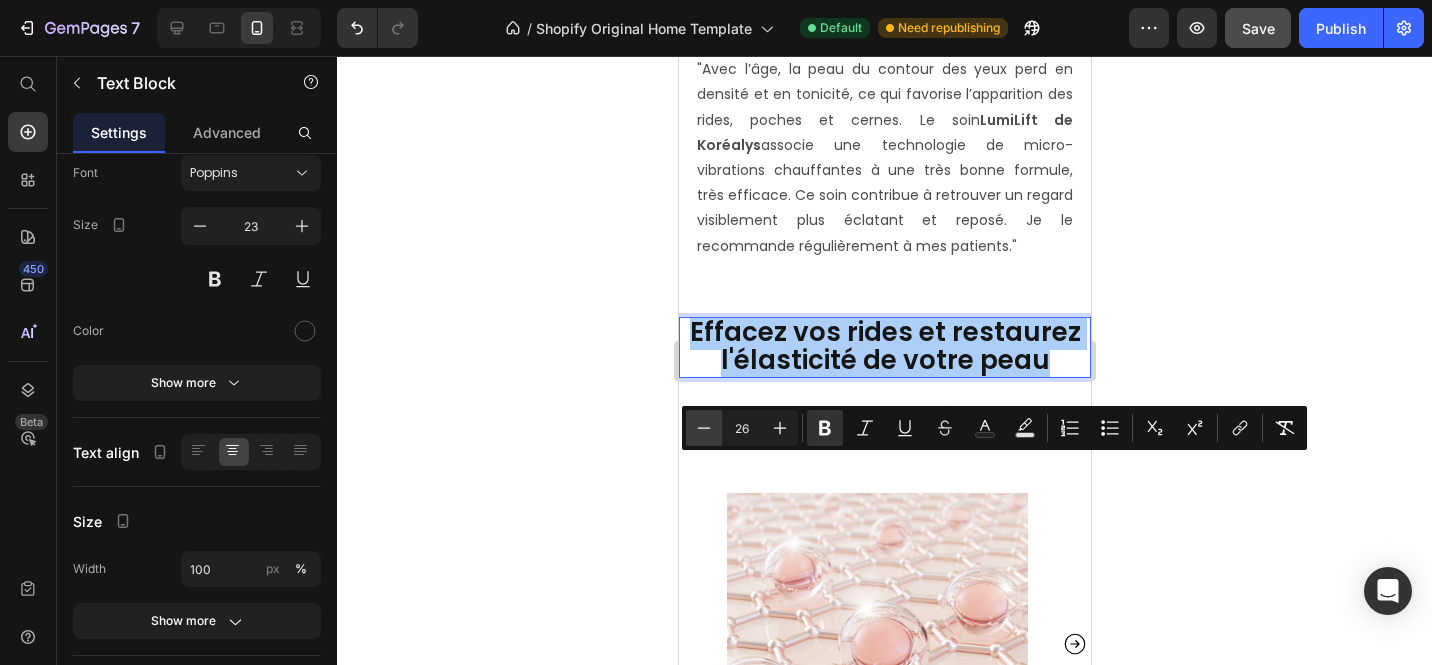 click 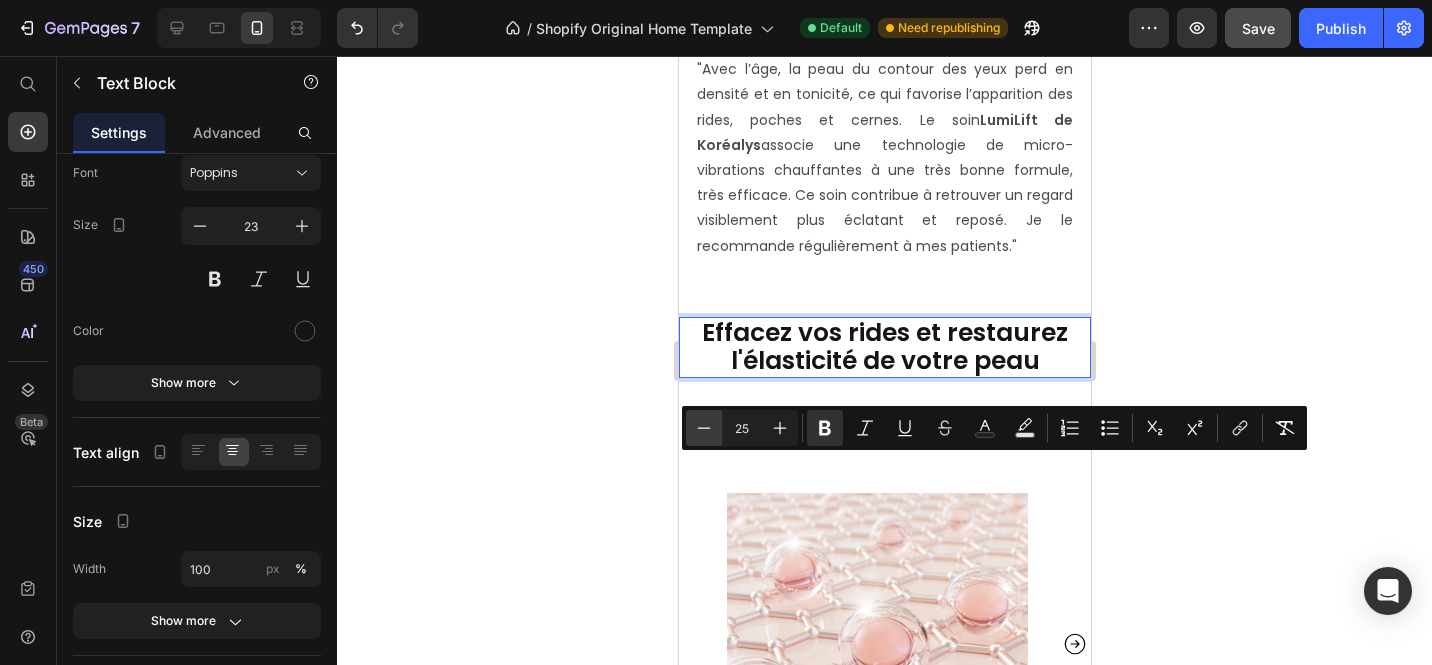 click 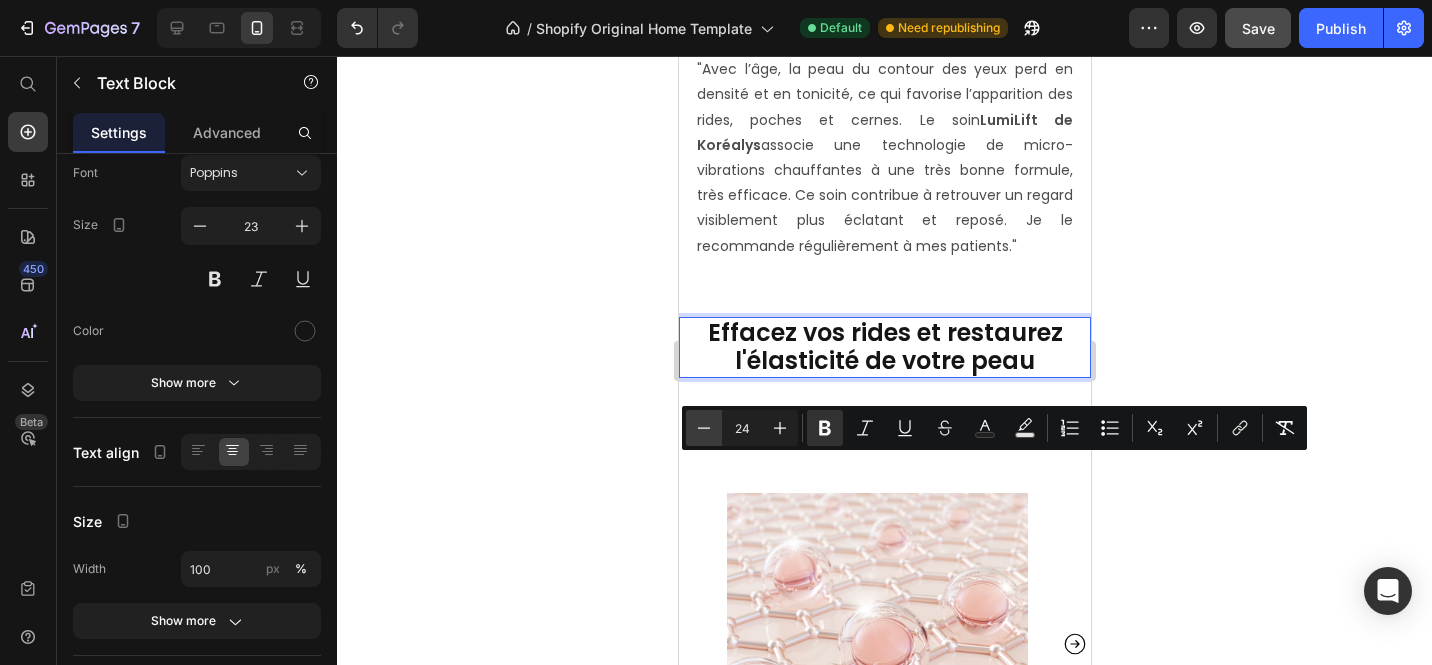 click 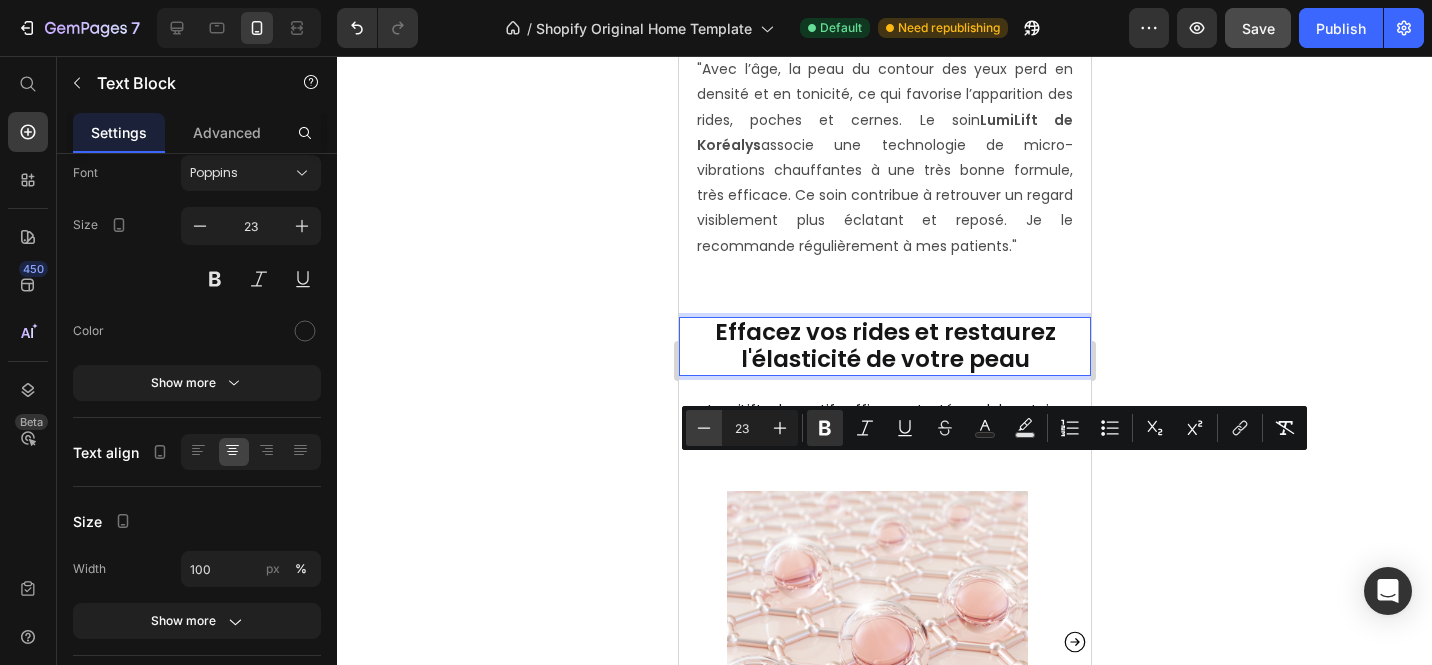click 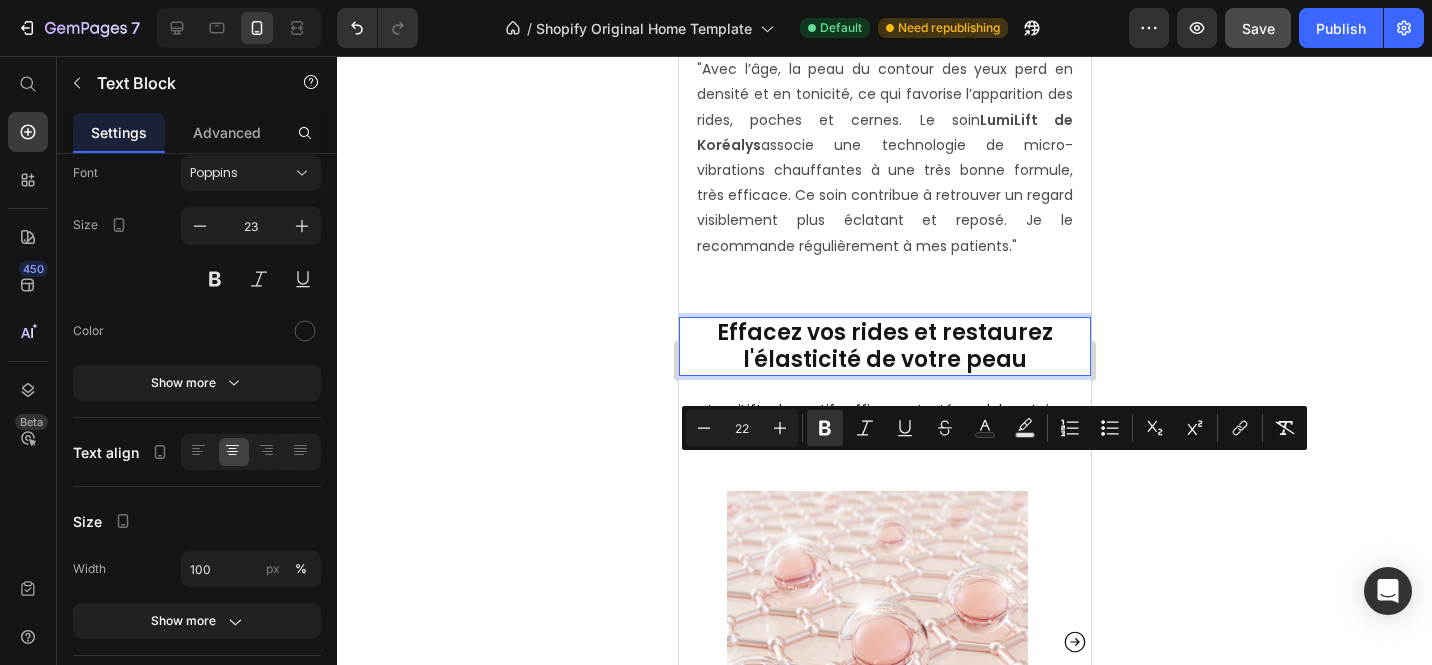 click 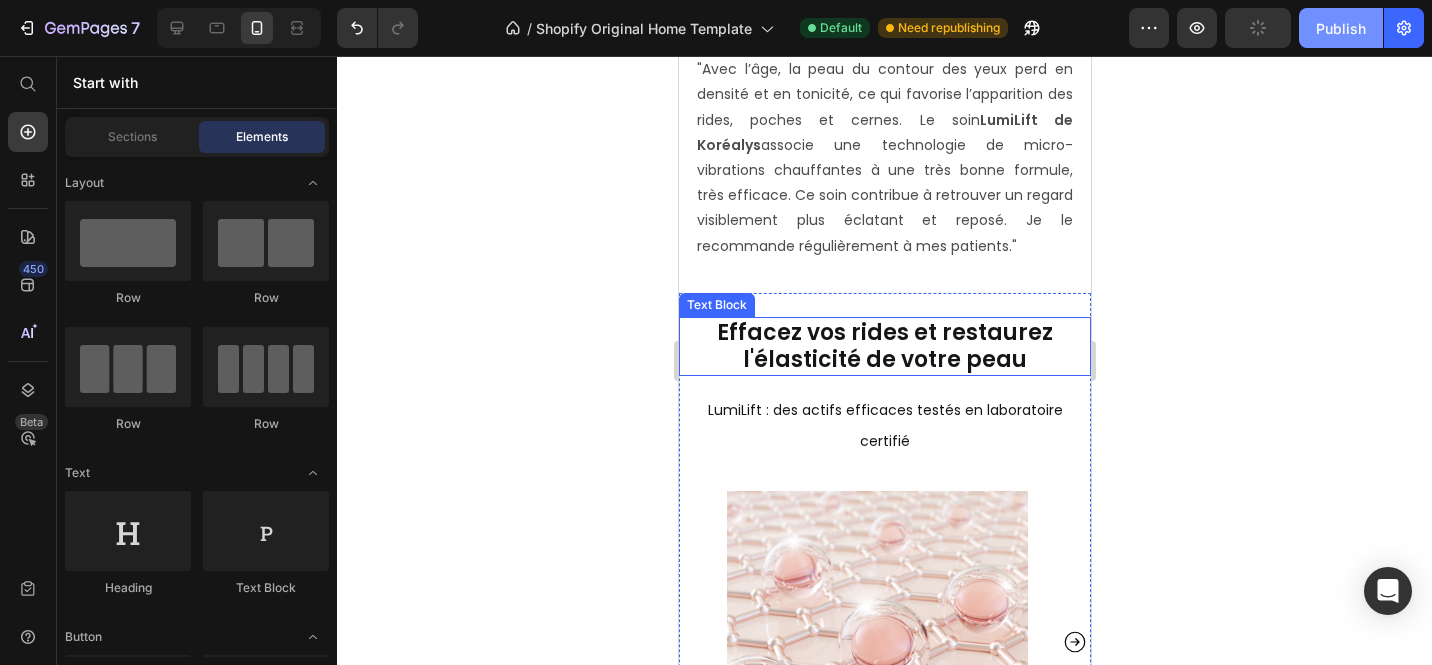 click on "Publish" at bounding box center [1341, 28] 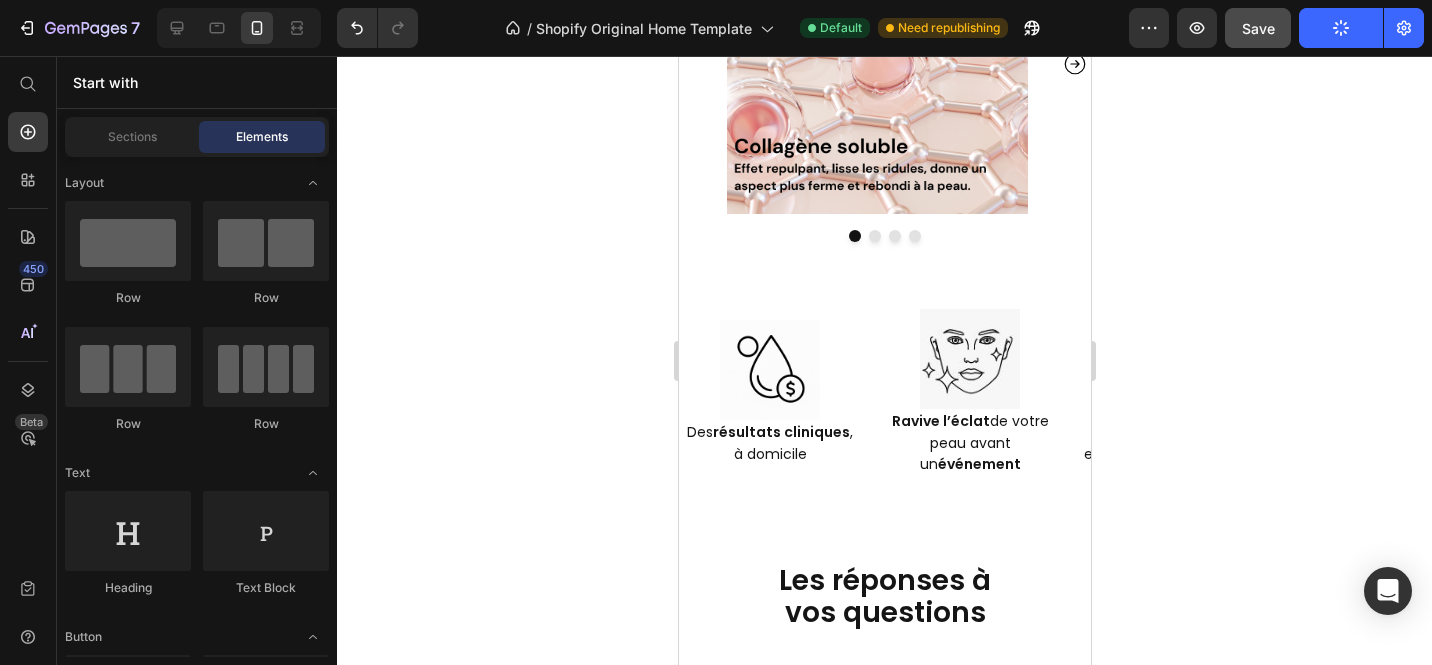 scroll, scrollTop: 4880, scrollLeft: 0, axis: vertical 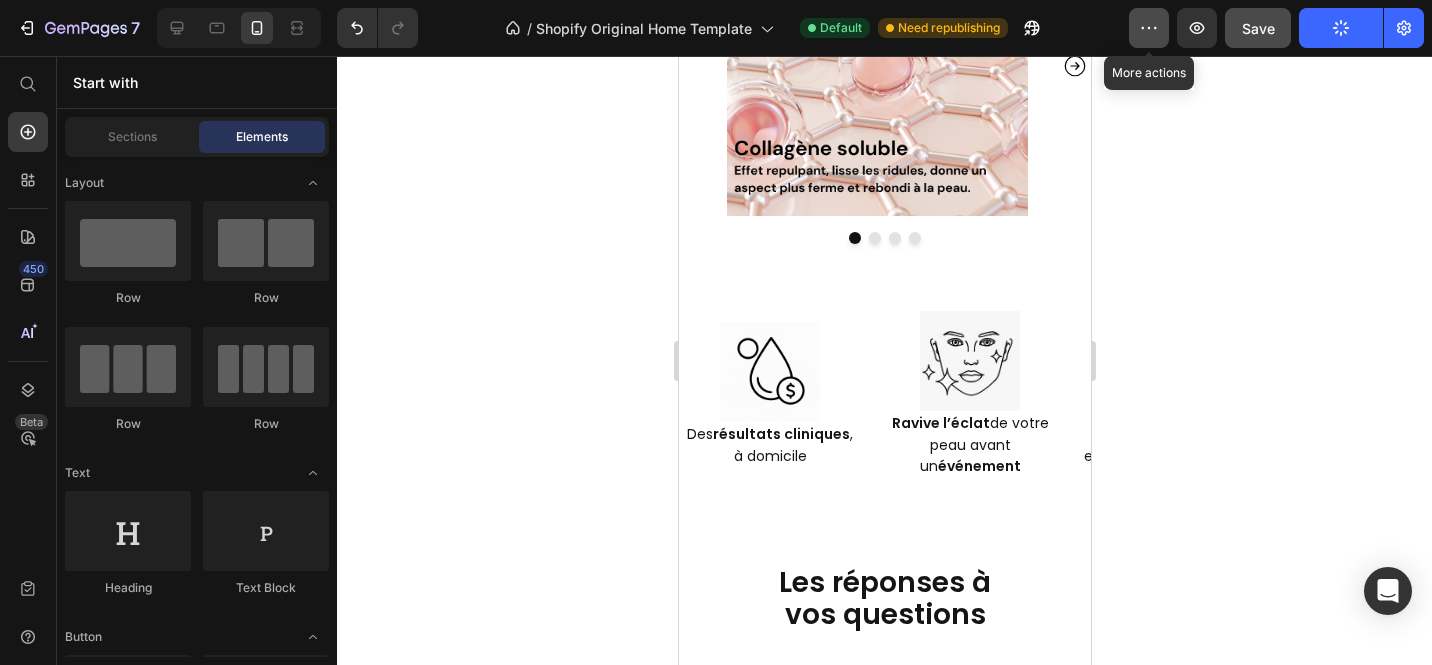 click 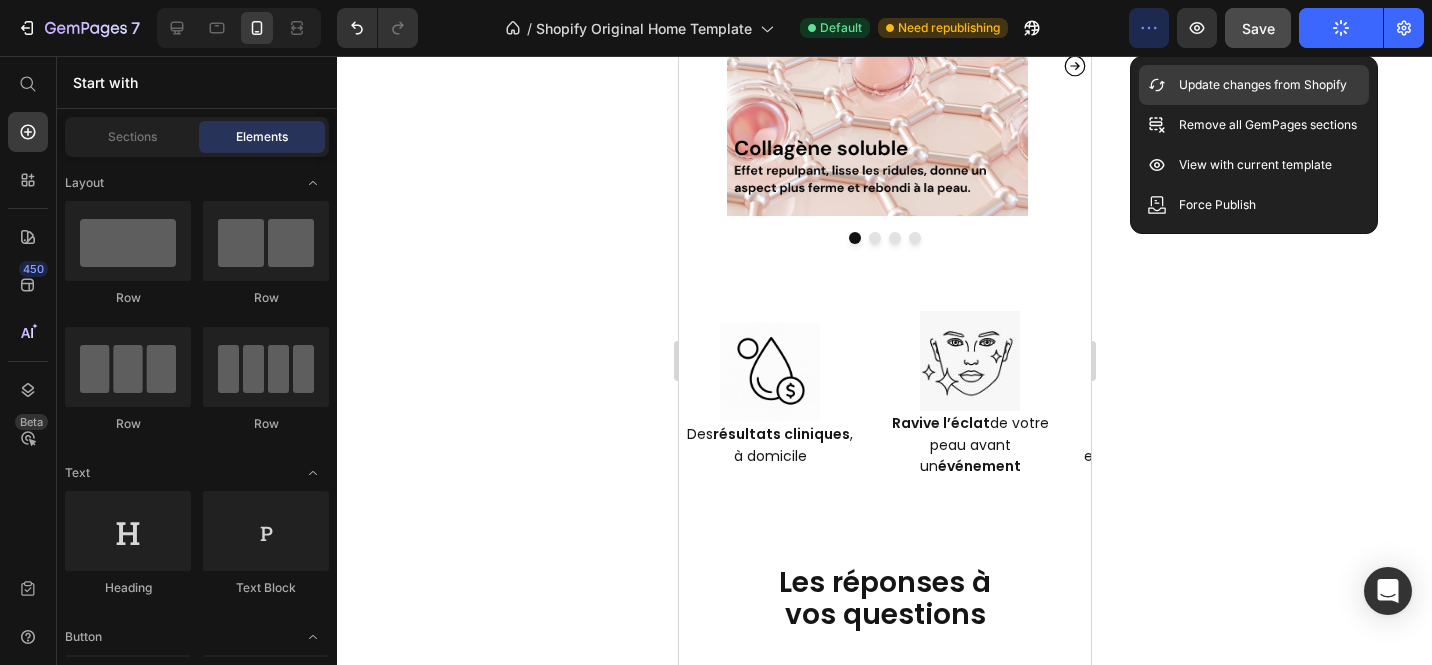 click on "Update changes from Shopify" at bounding box center [1263, 85] 